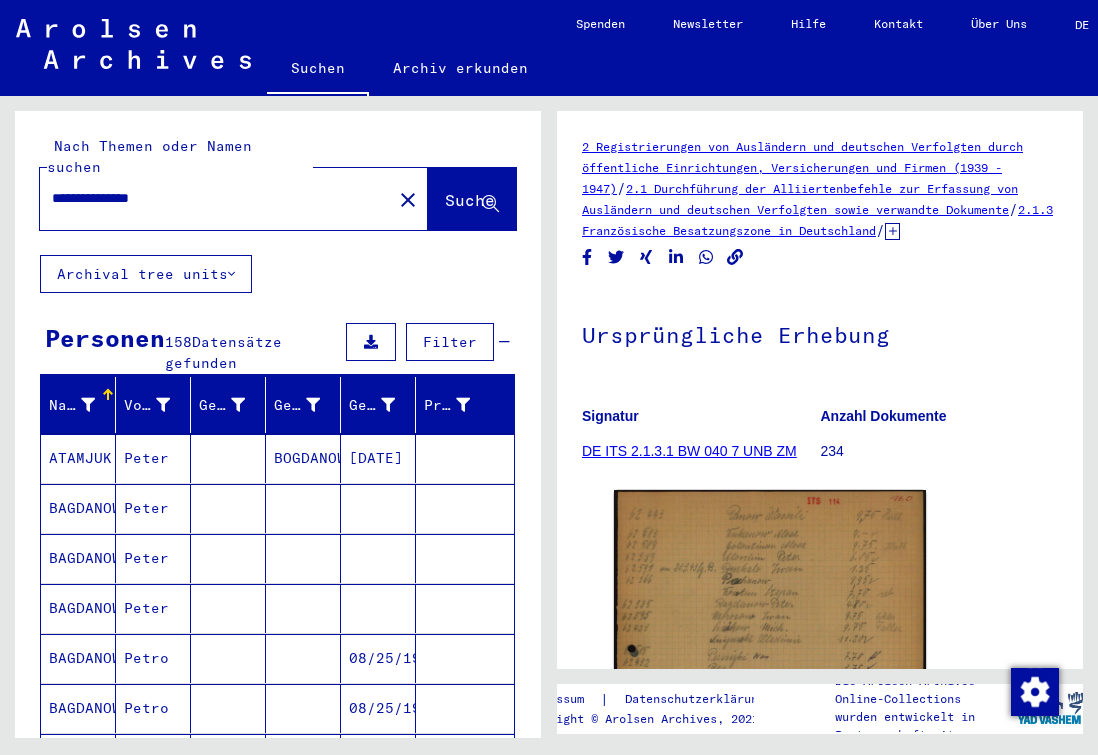 scroll, scrollTop: 0, scrollLeft: 0, axis: both 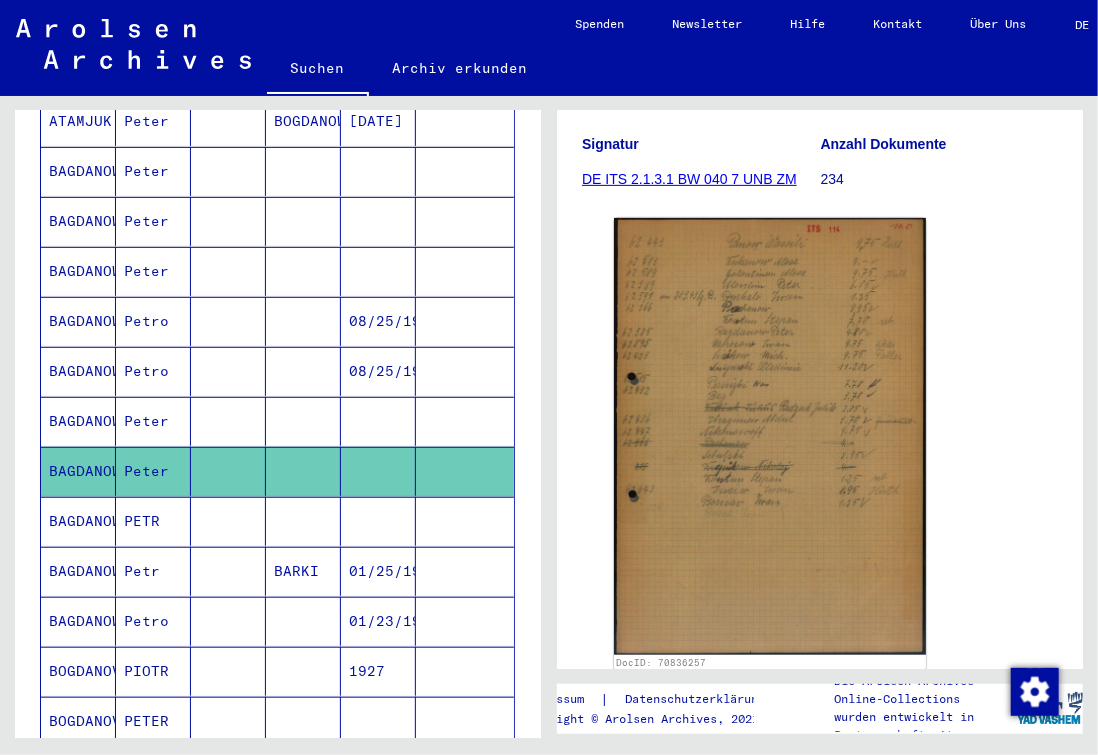 click at bounding box center [303, 571] 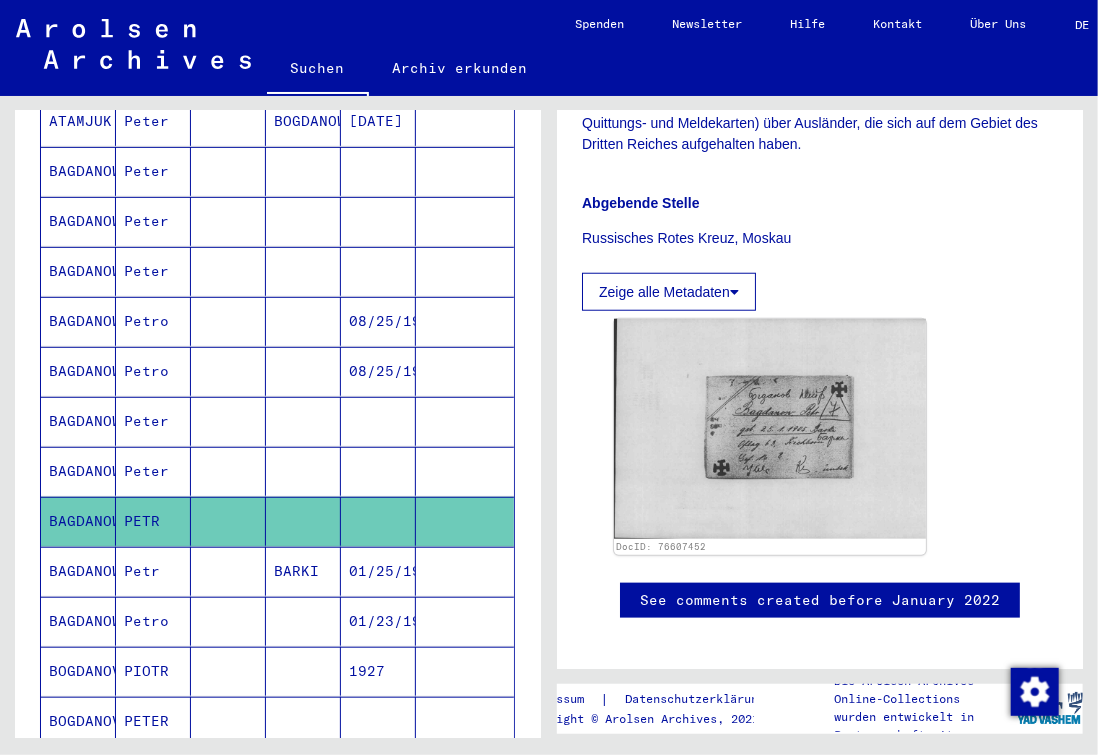 scroll, scrollTop: 578, scrollLeft: 0, axis: vertical 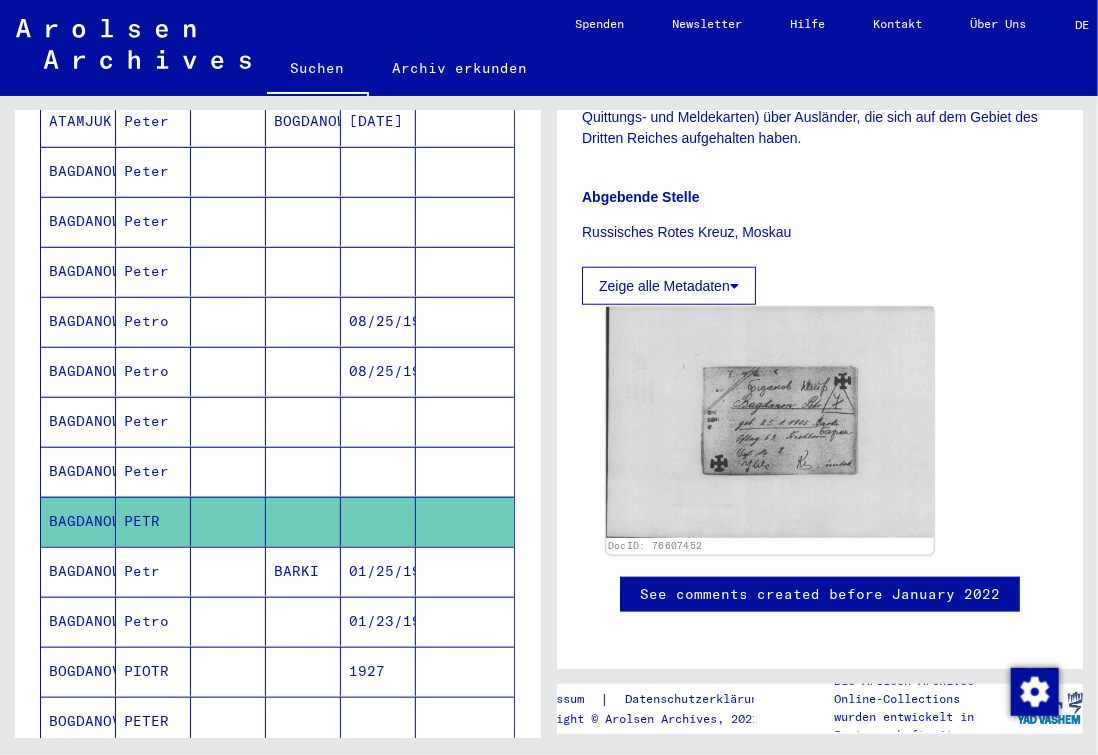 click 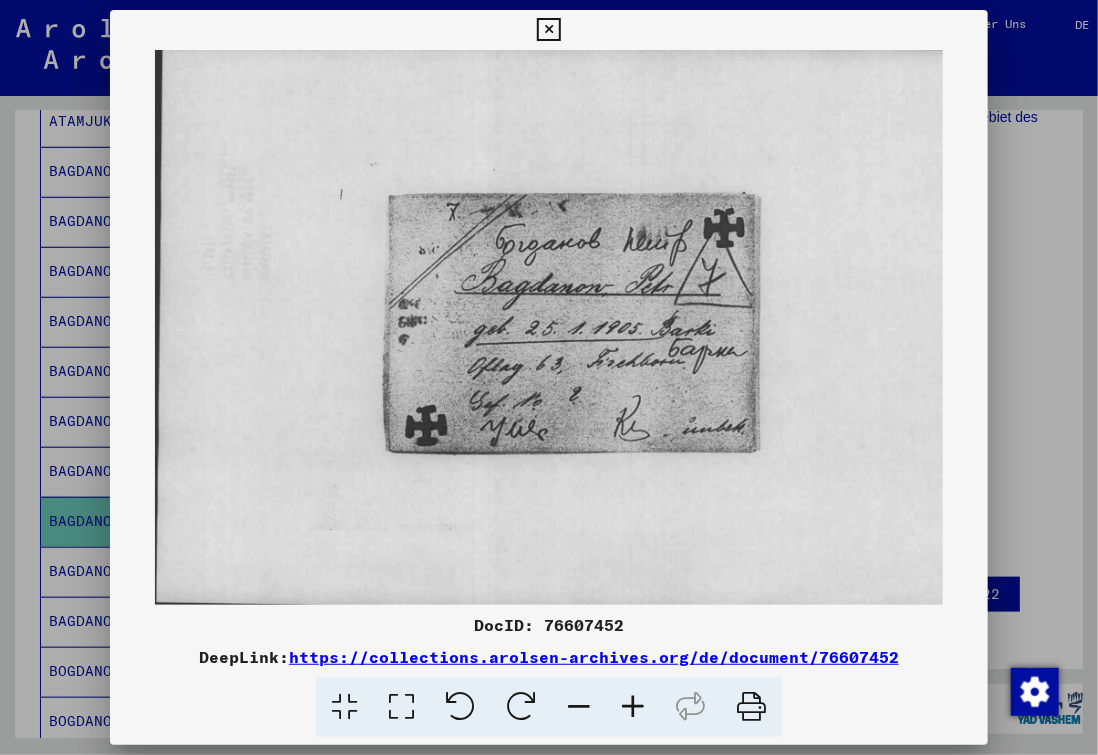 type 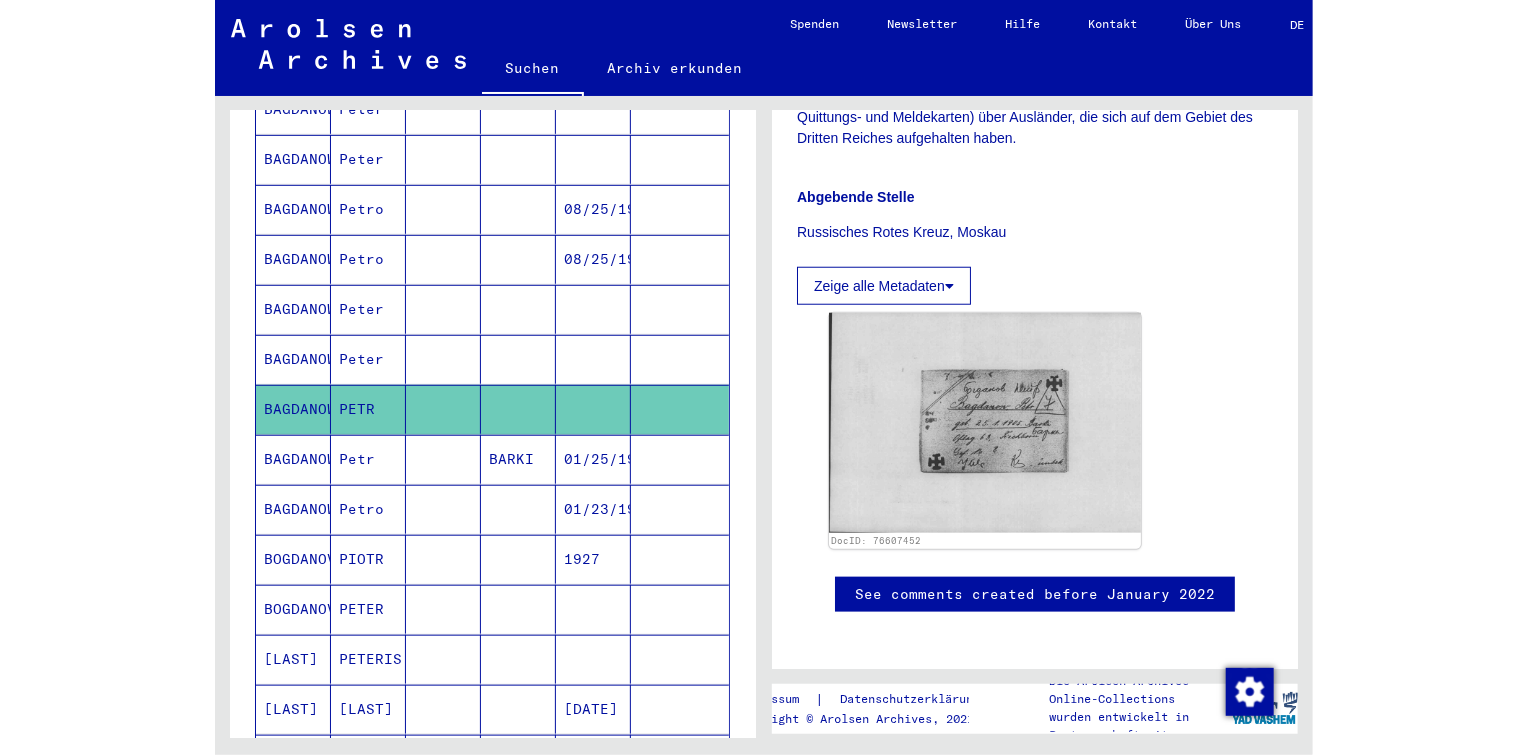 scroll, scrollTop: 448, scrollLeft: 0, axis: vertical 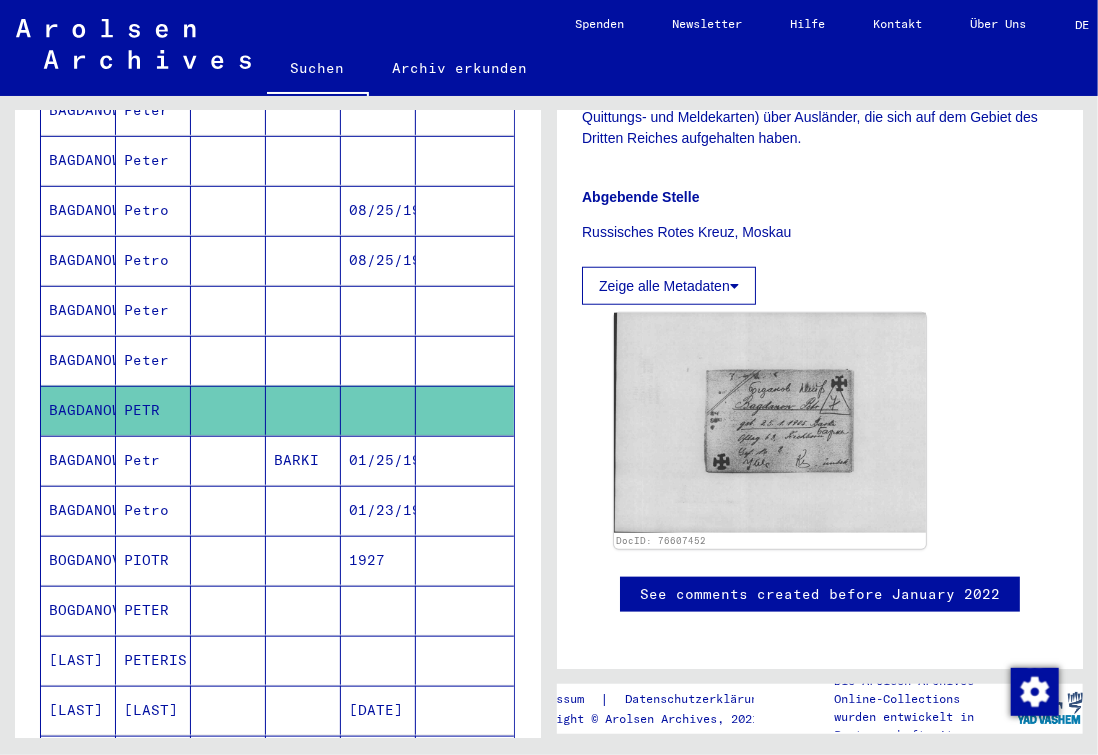 click on "BARKI" at bounding box center (303, 510) 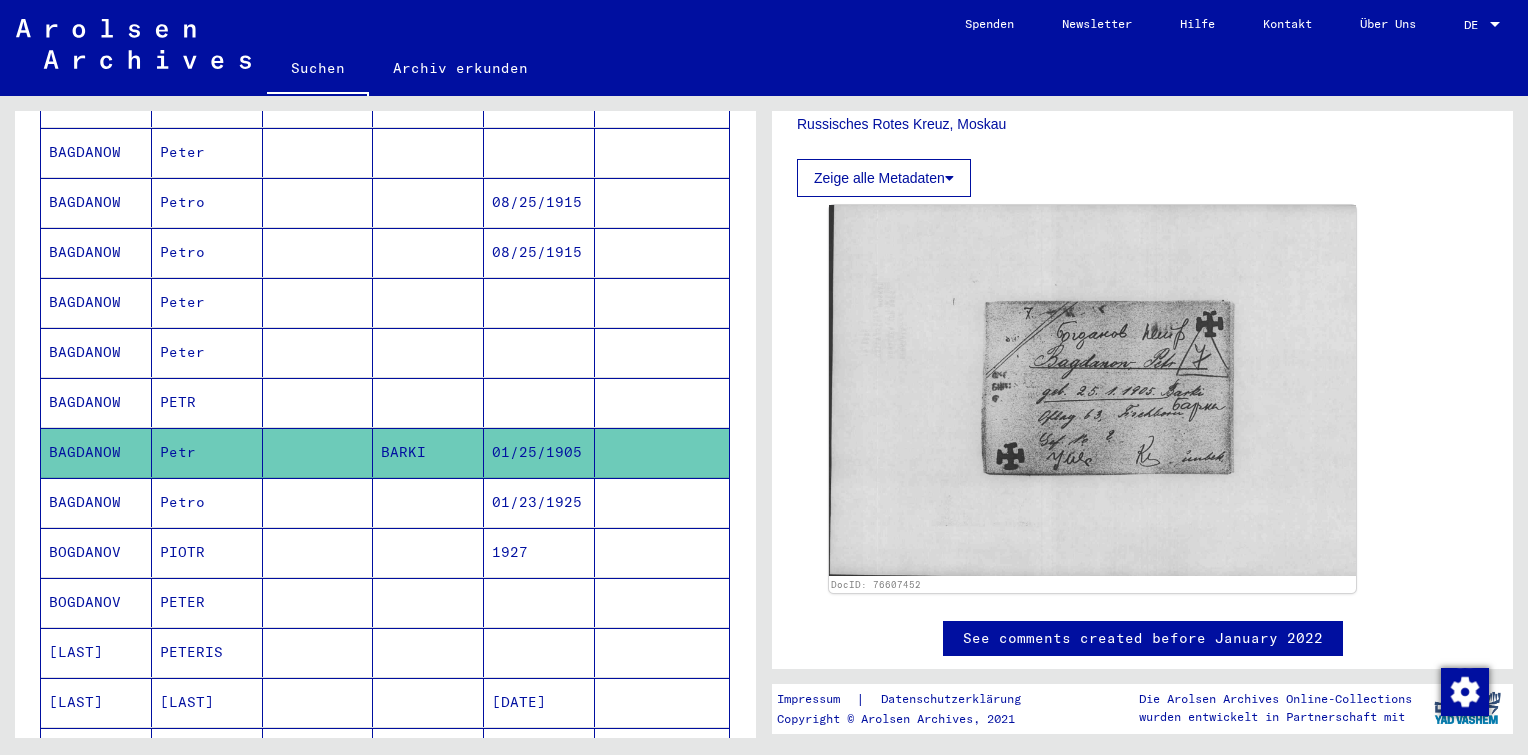 scroll, scrollTop: 440, scrollLeft: 0, axis: vertical 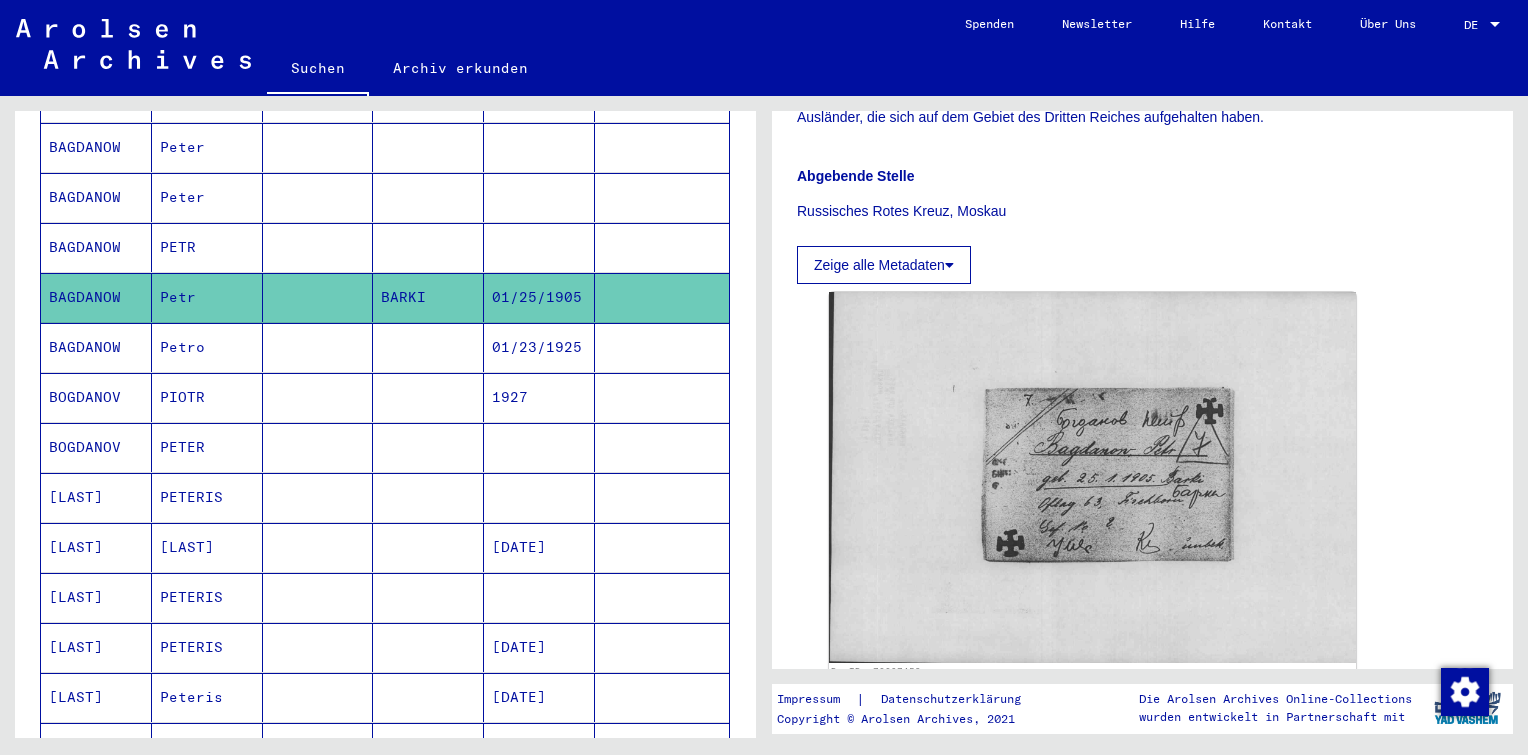 click at bounding box center (428, 497) 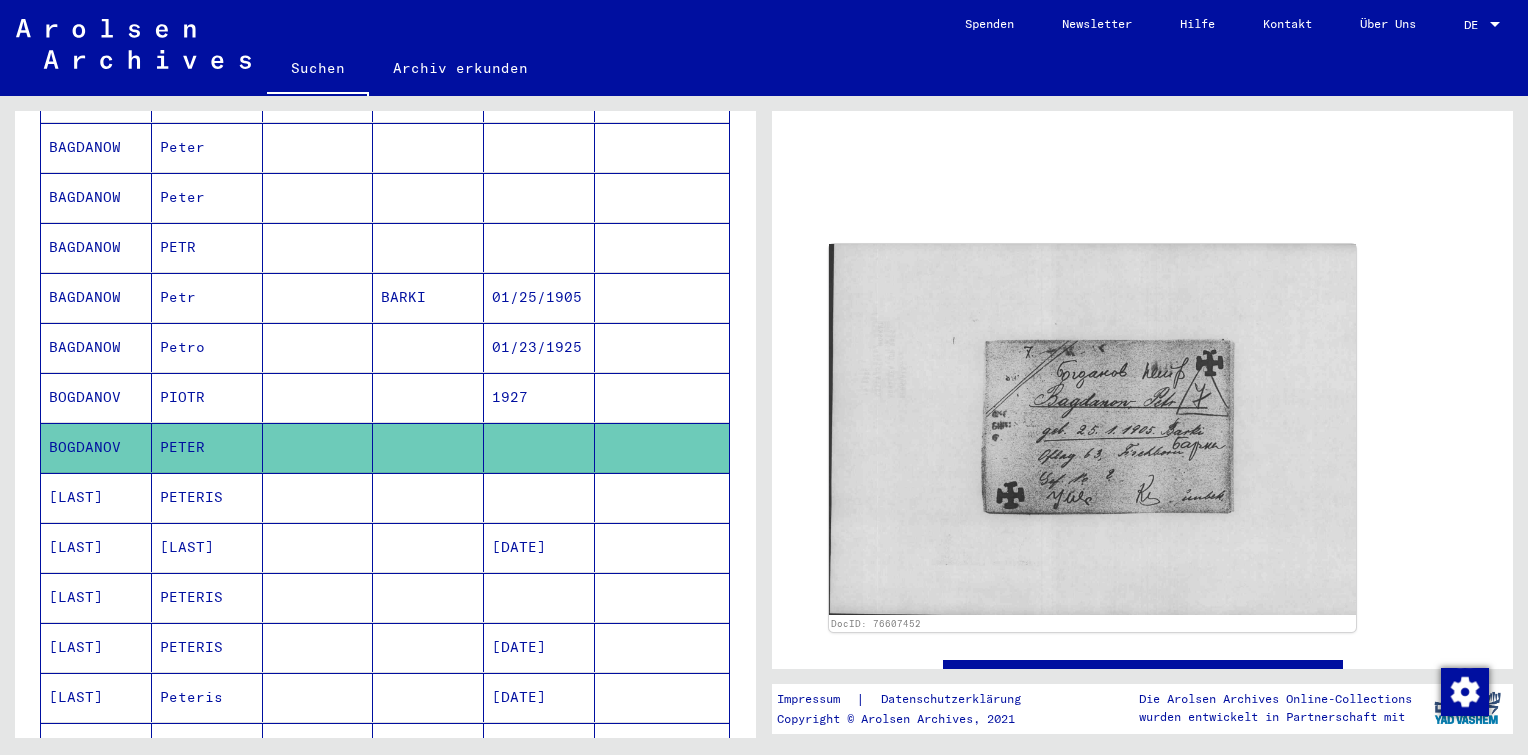 scroll, scrollTop: 0, scrollLeft: 0, axis: both 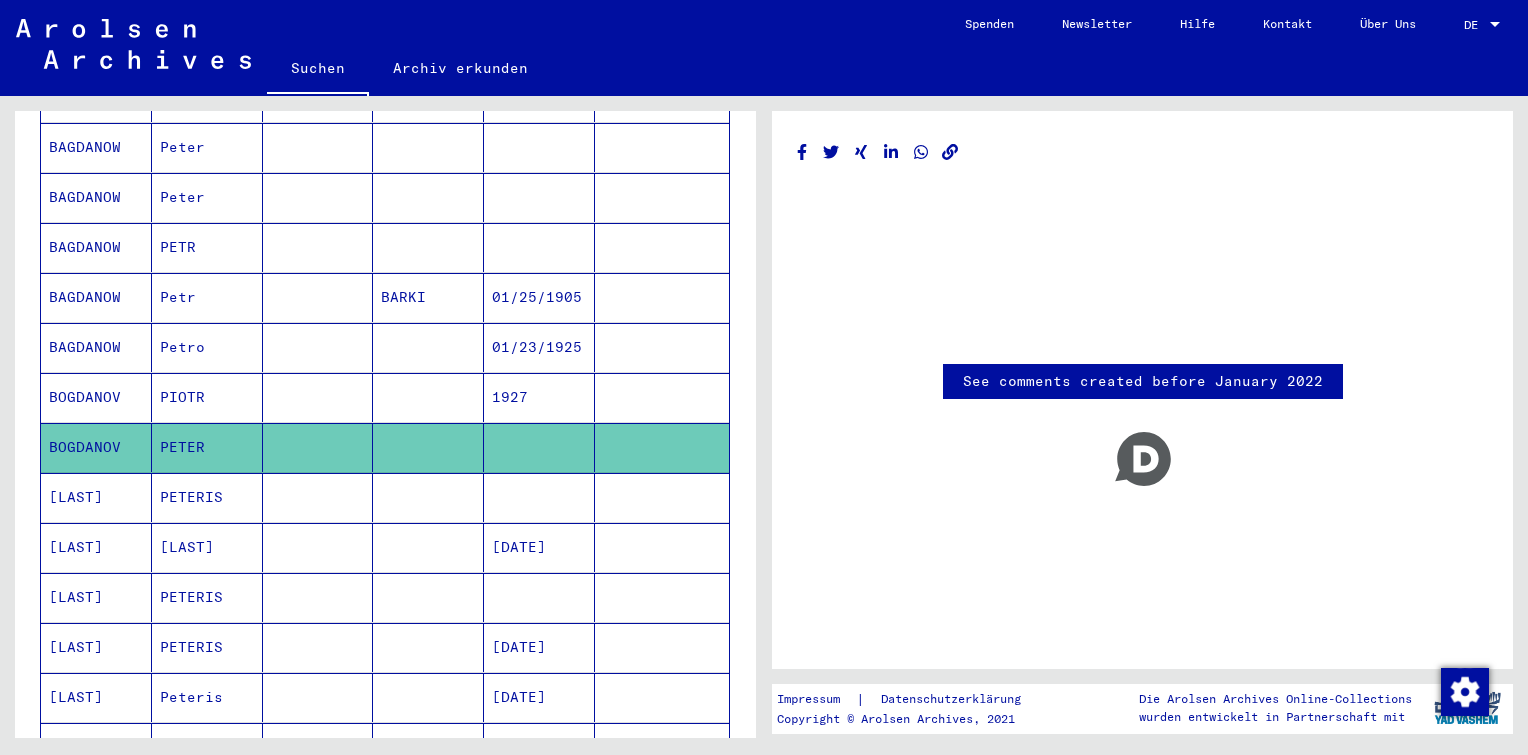 click at bounding box center (428, 547) 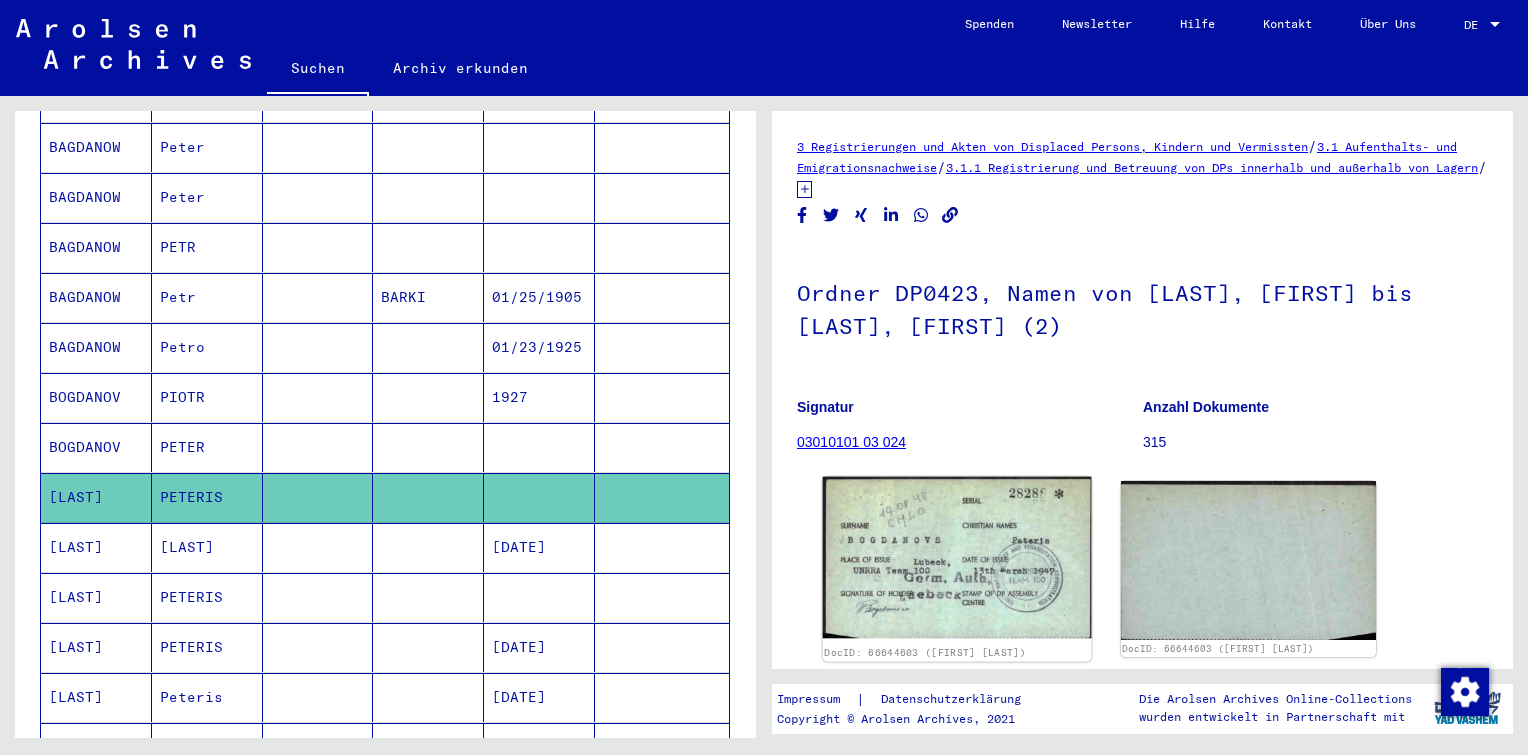 click 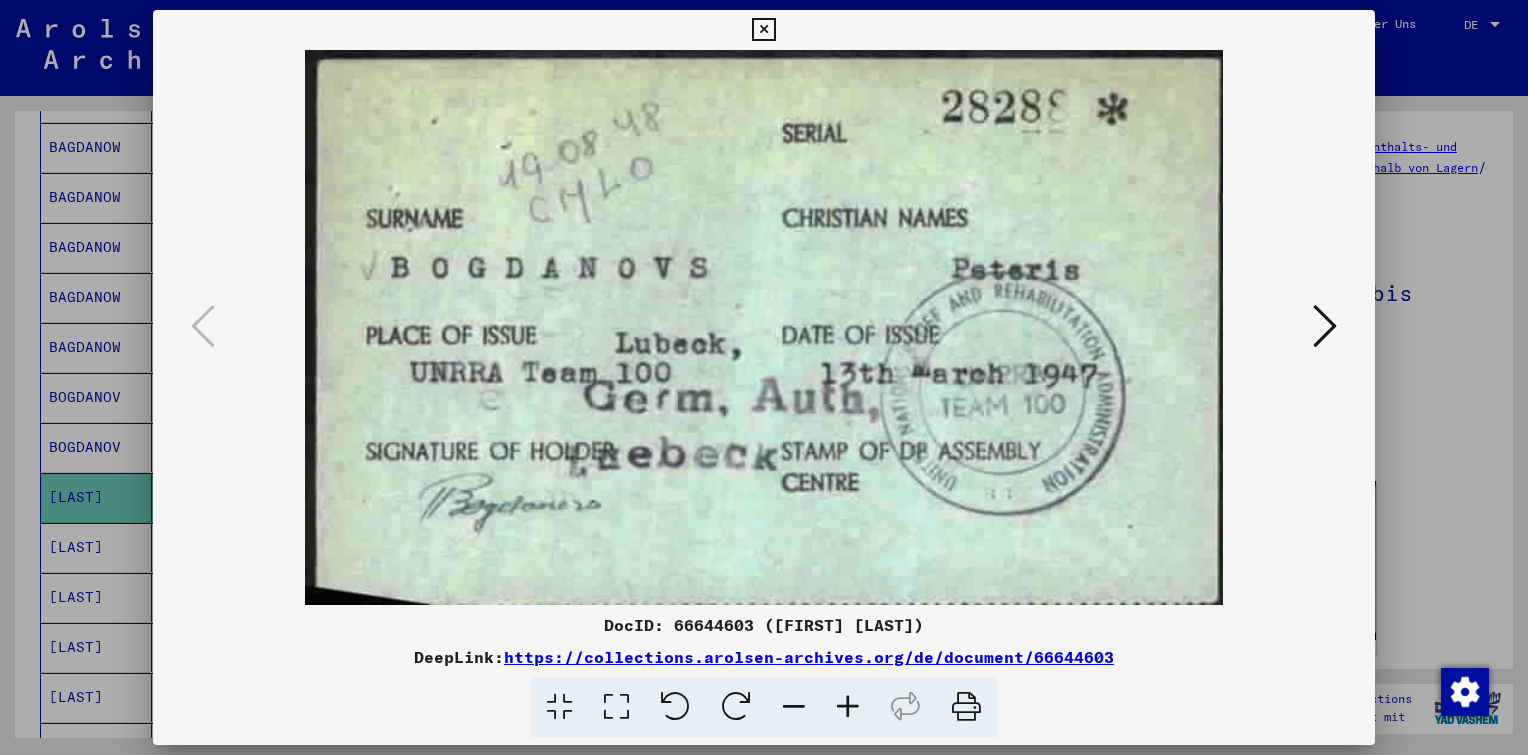 click at bounding box center [763, 30] 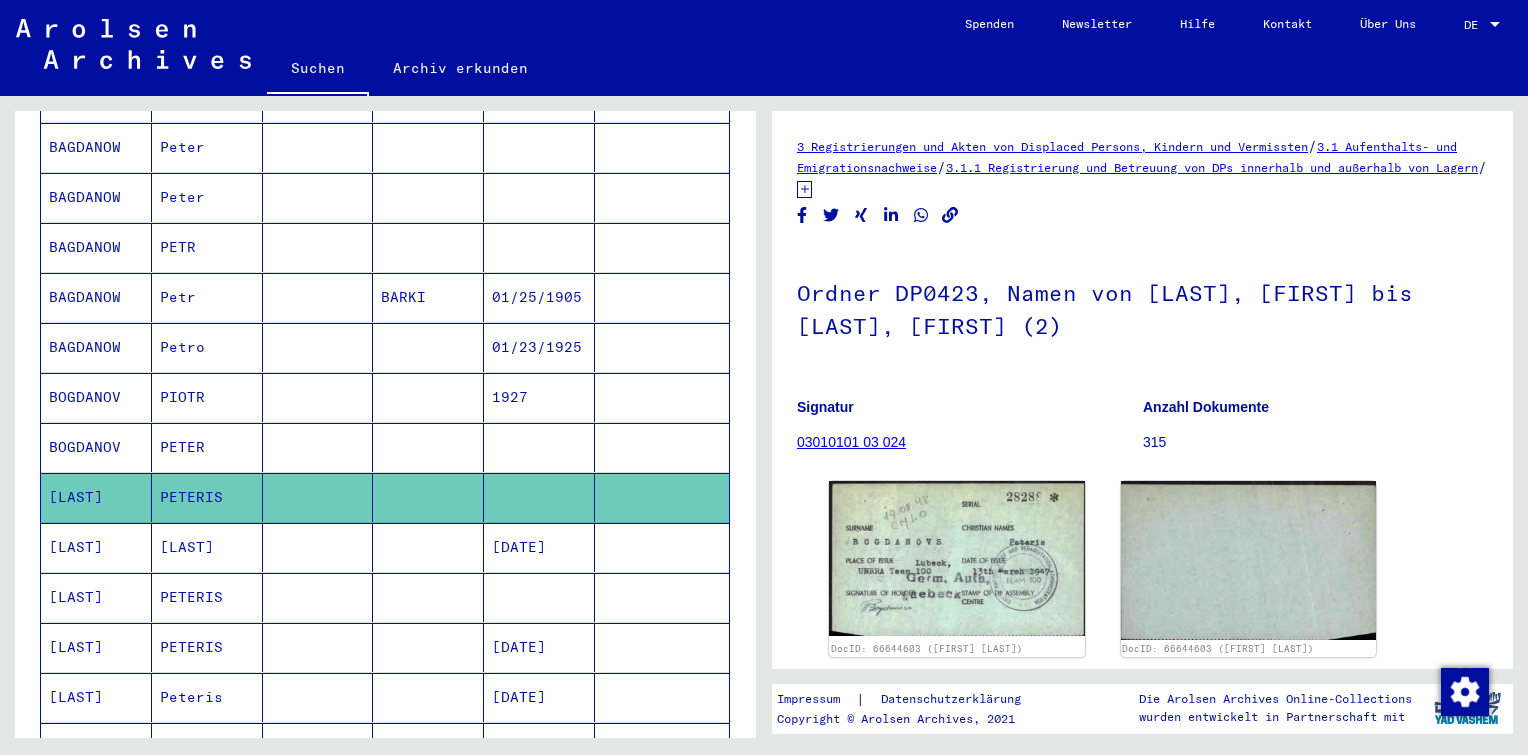 click at bounding box center [428, 497] 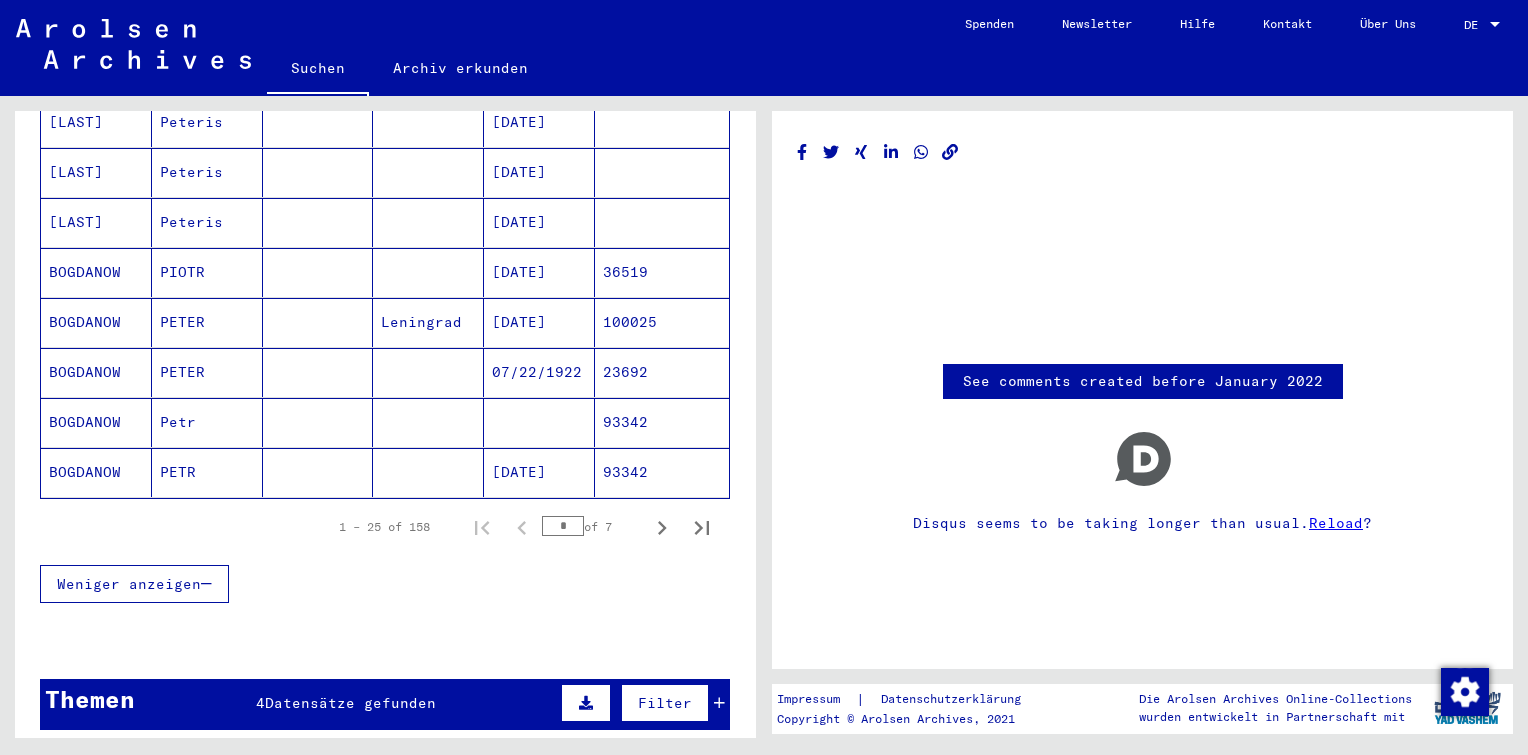 scroll, scrollTop: 1180, scrollLeft: 0, axis: vertical 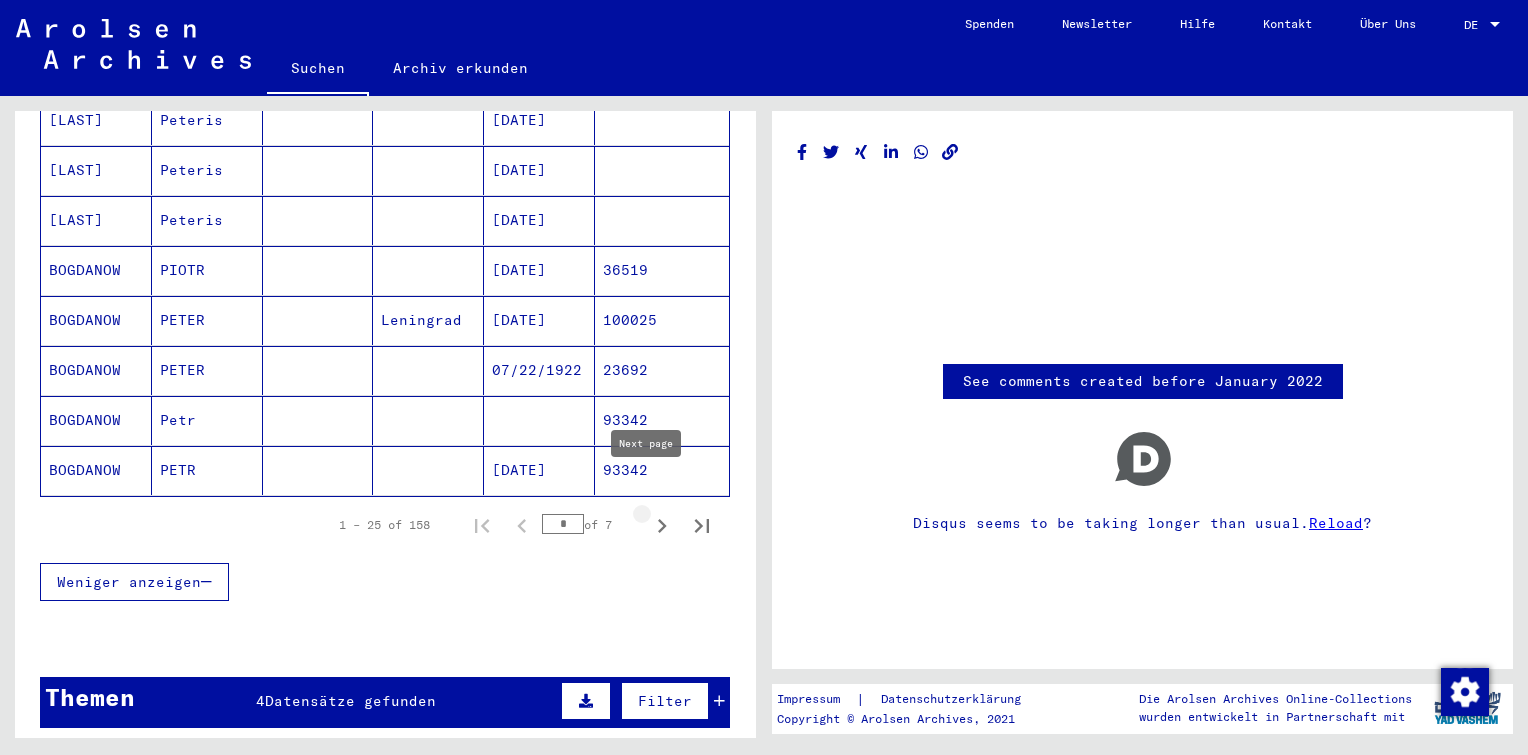 click 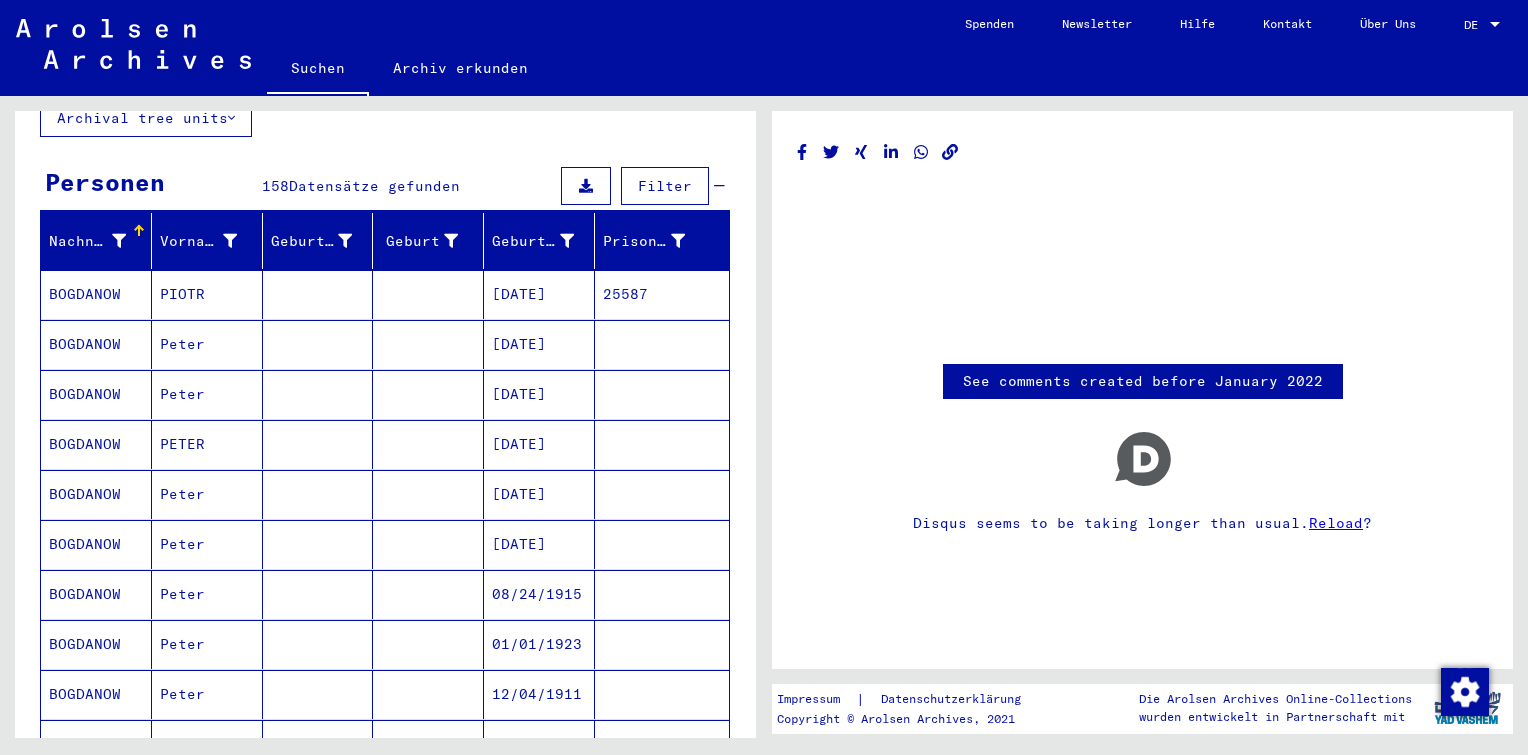 scroll, scrollTop: 156, scrollLeft: 0, axis: vertical 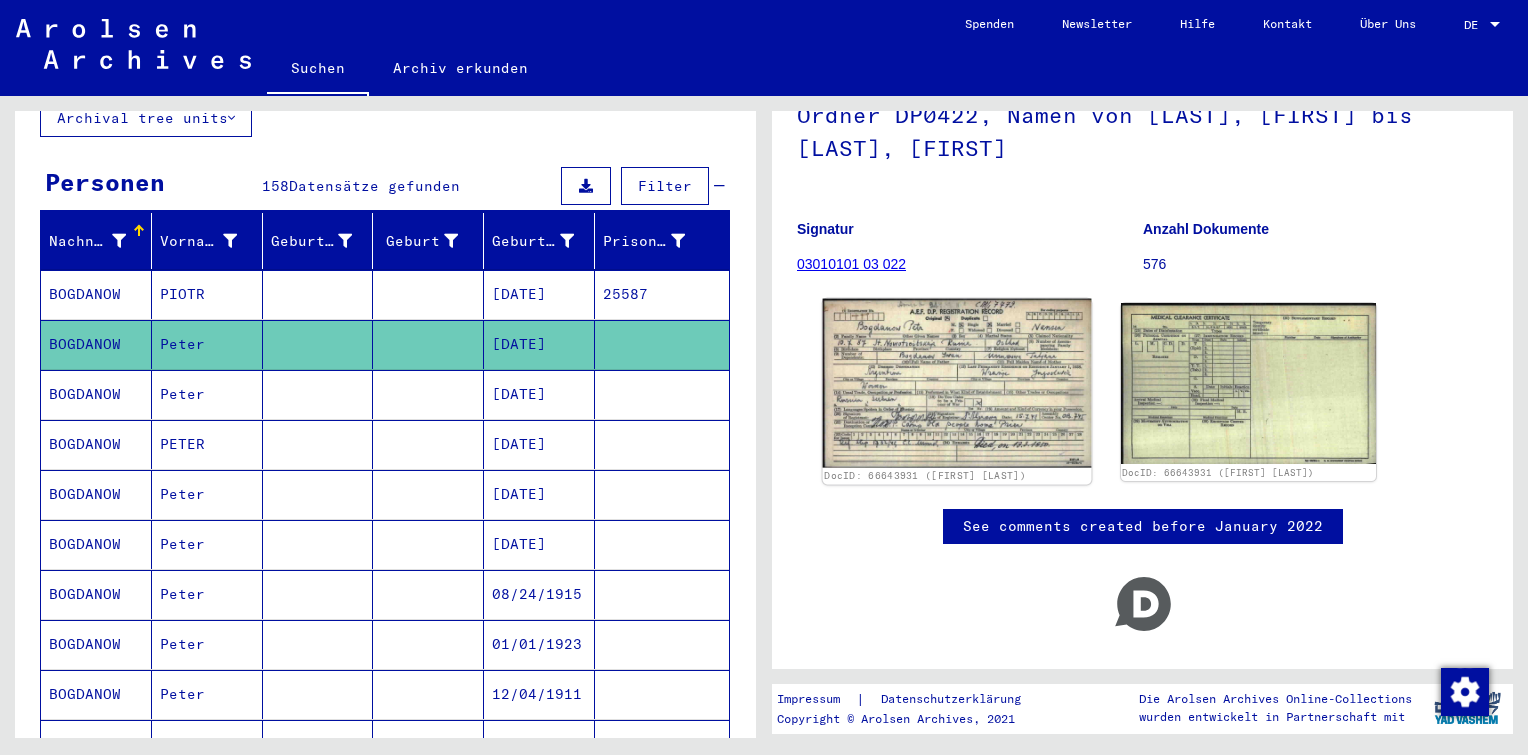 click 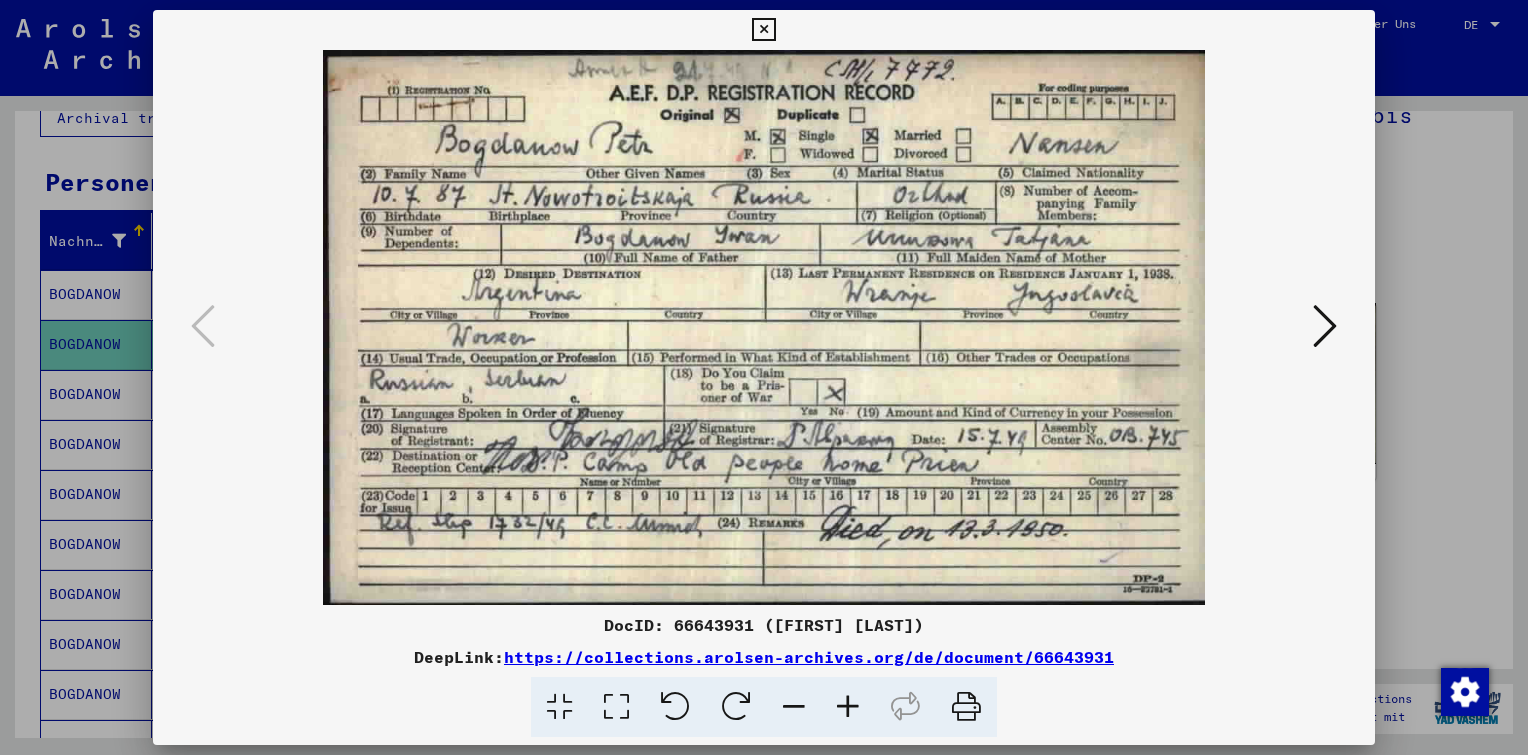 click at bounding box center (763, 30) 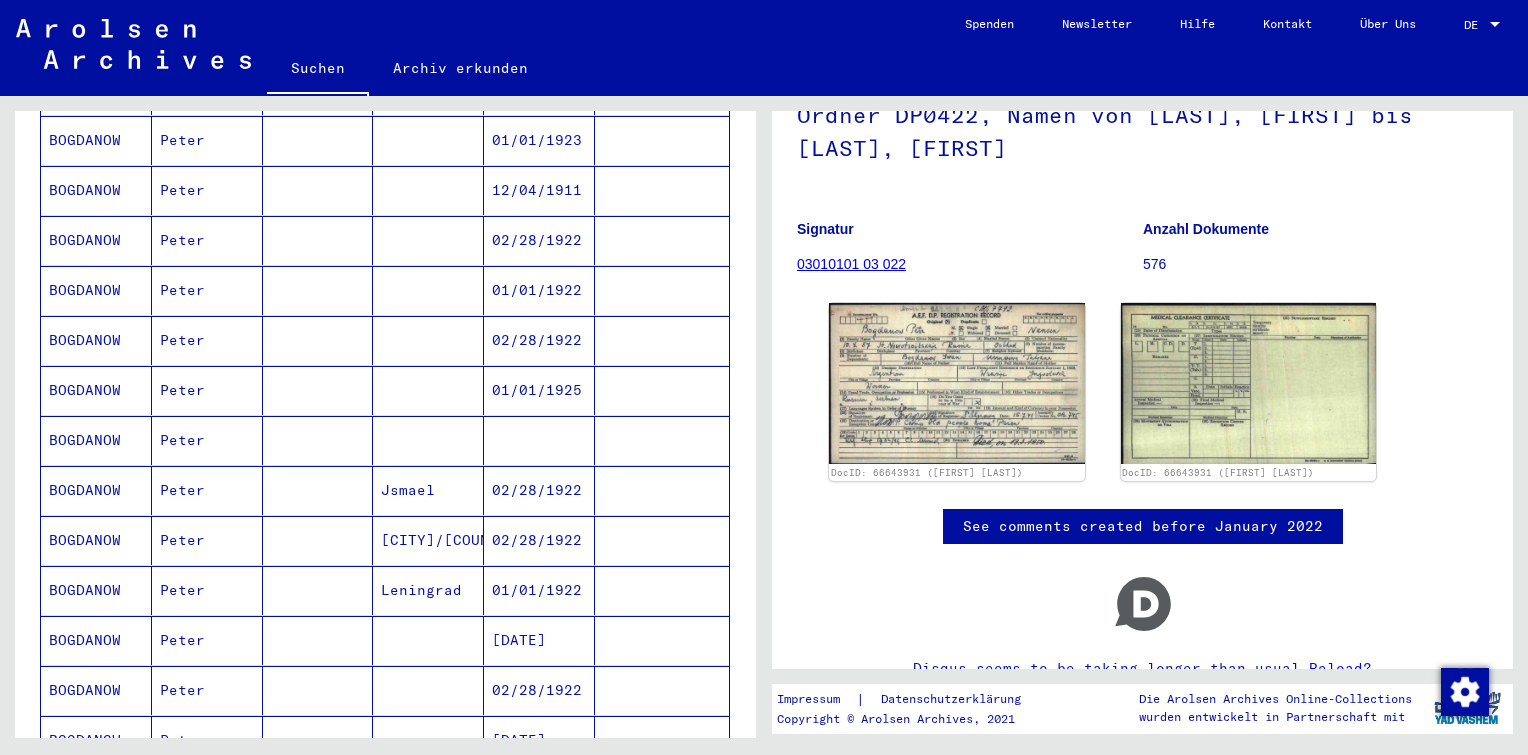 scroll, scrollTop: 662, scrollLeft: 0, axis: vertical 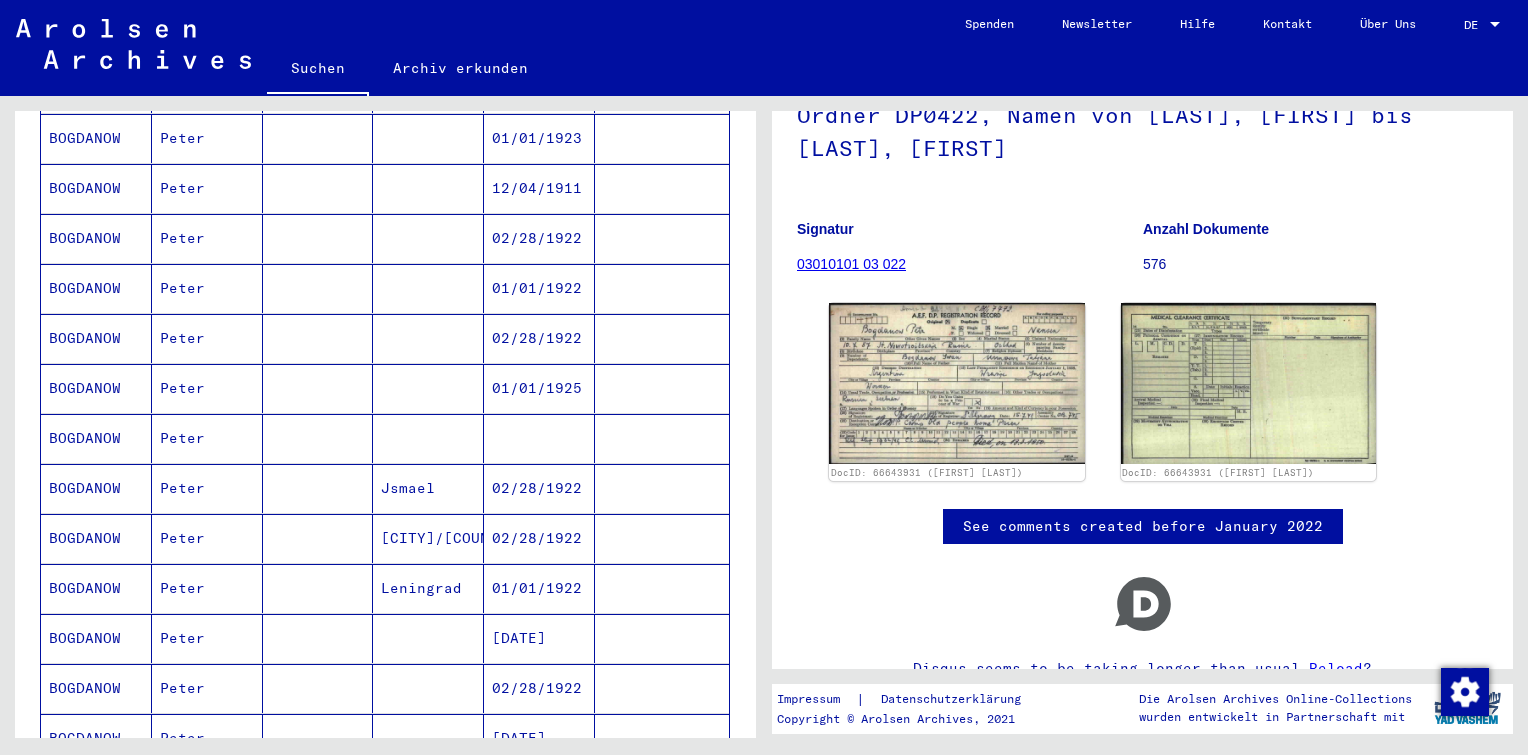 click at bounding box center [662, 488] 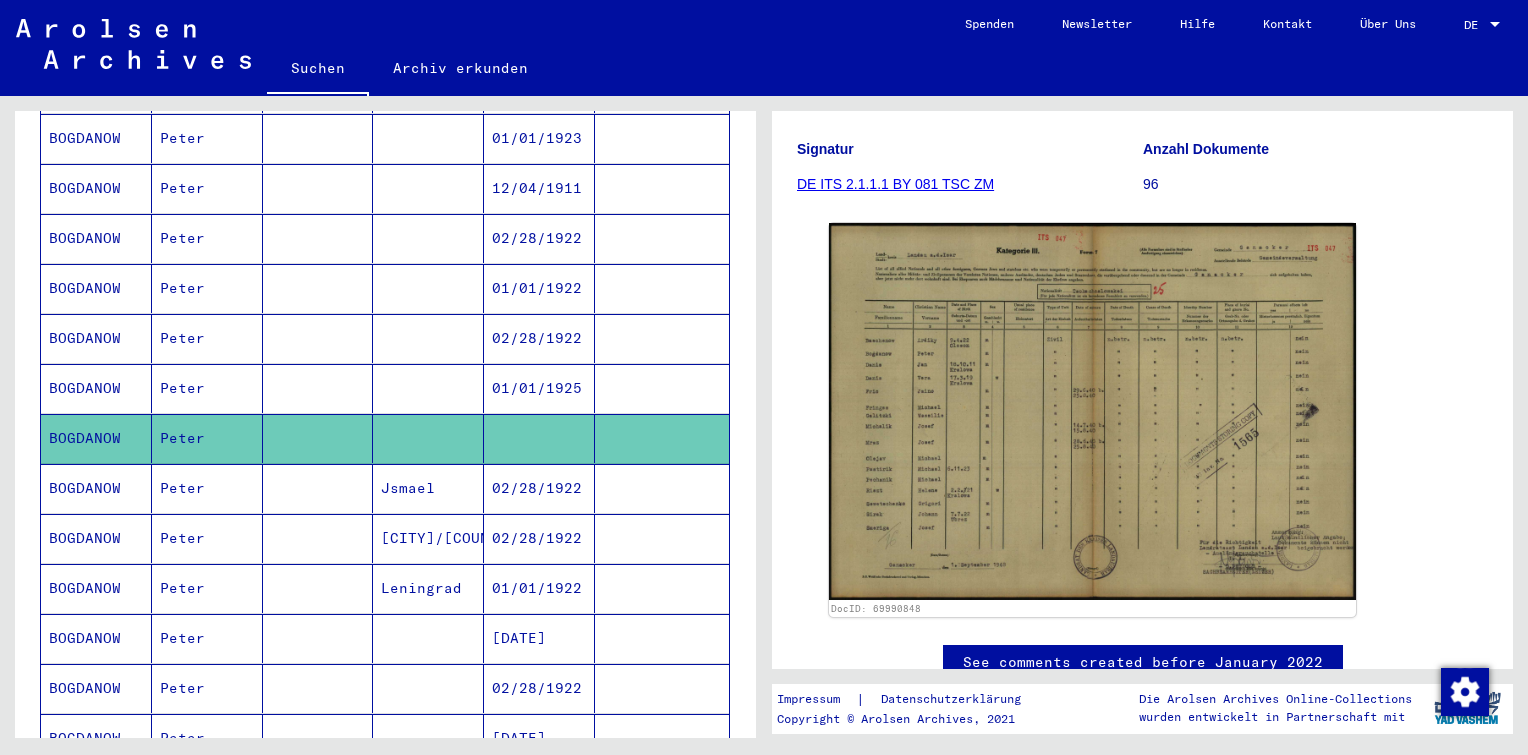 scroll, scrollTop: 278, scrollLeft: 0, axis: vertical 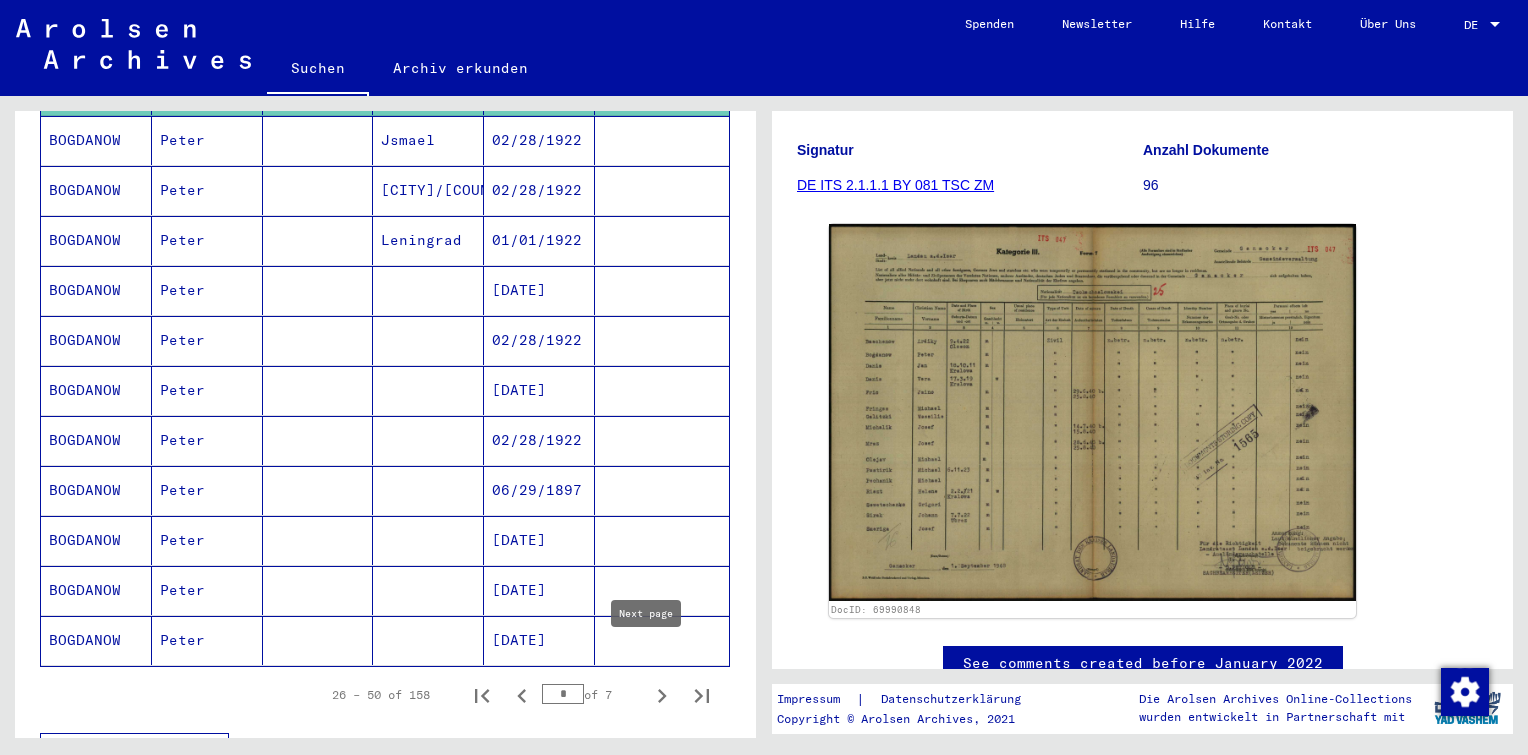 click 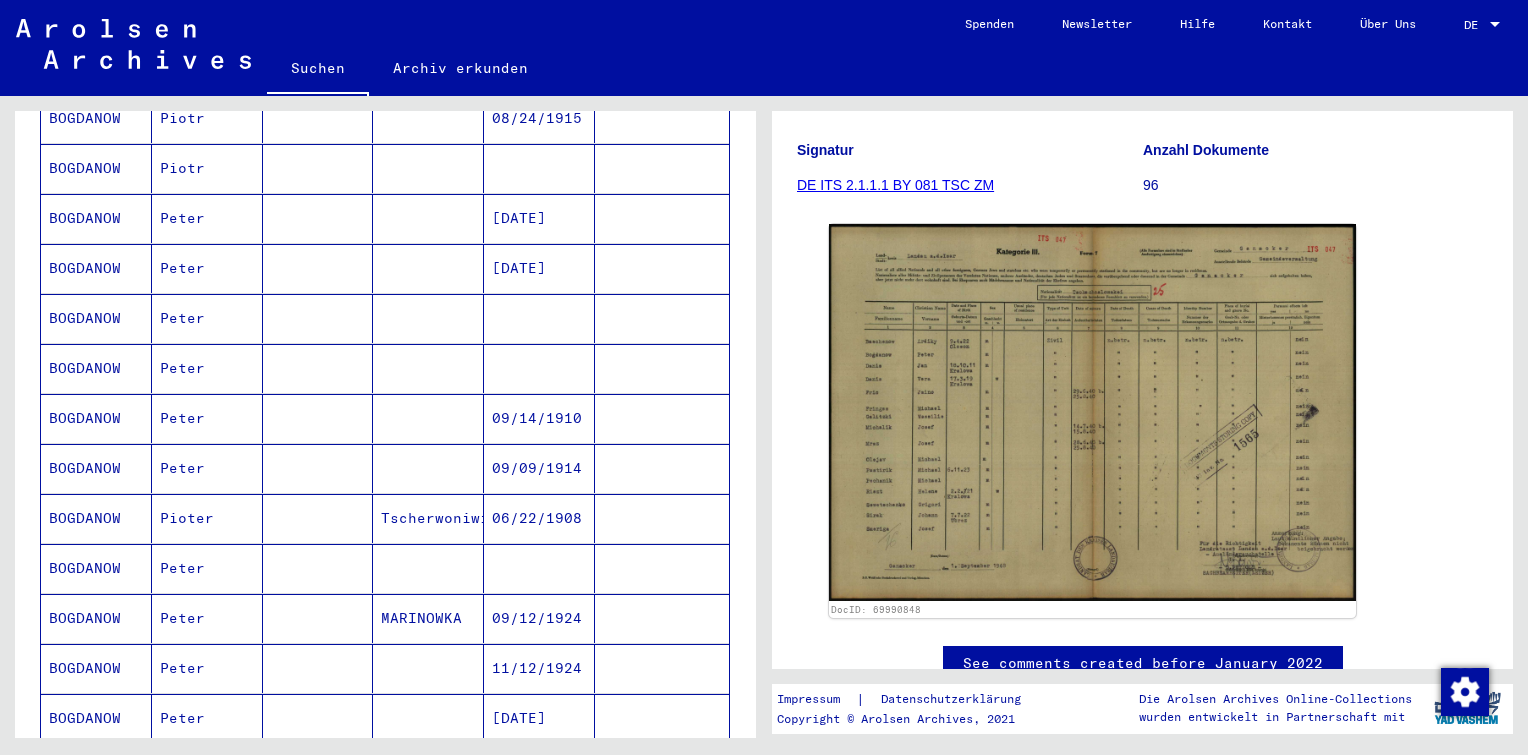 scroll, scrollTop: 300, scrollLeft: 0, axis: vertical 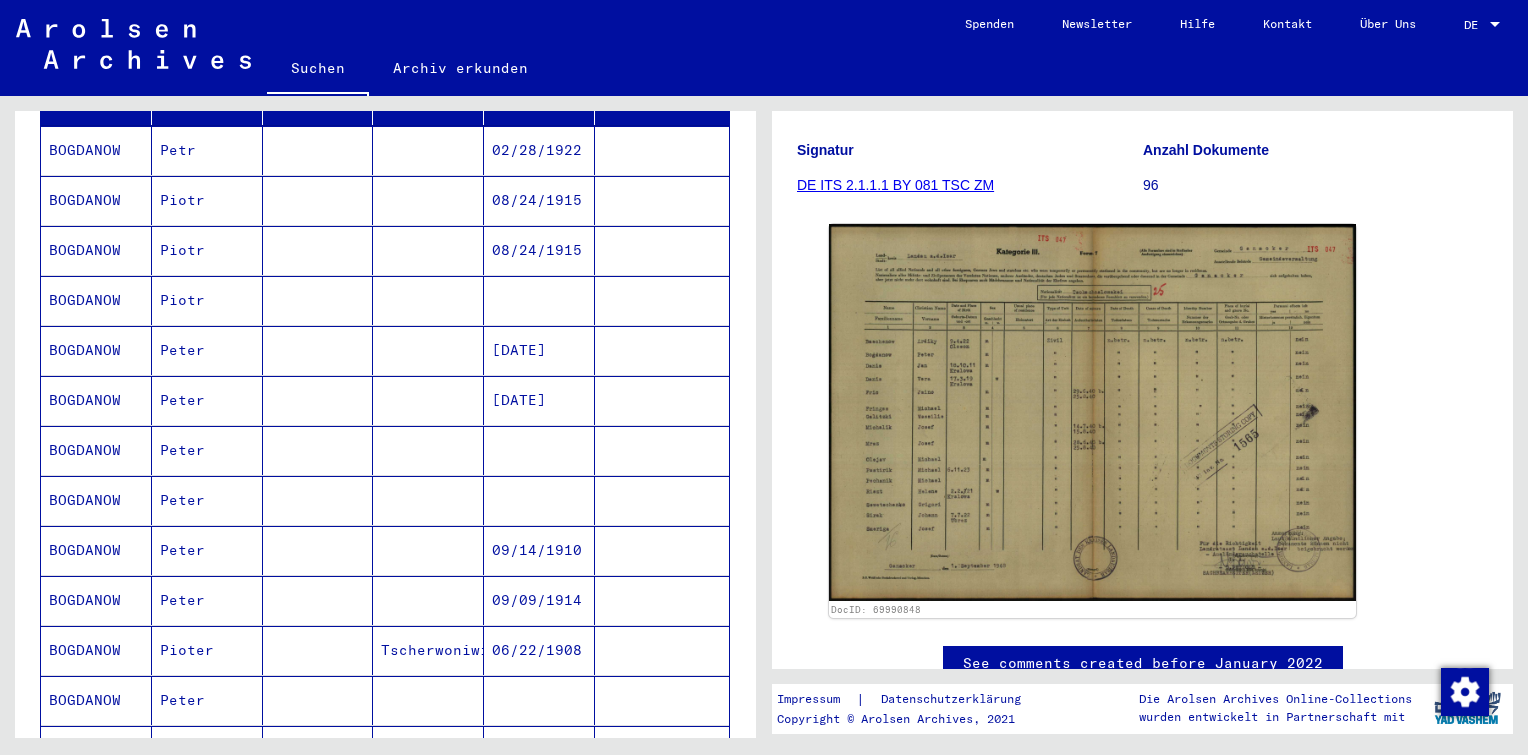 click at bounding box center (428, 350) 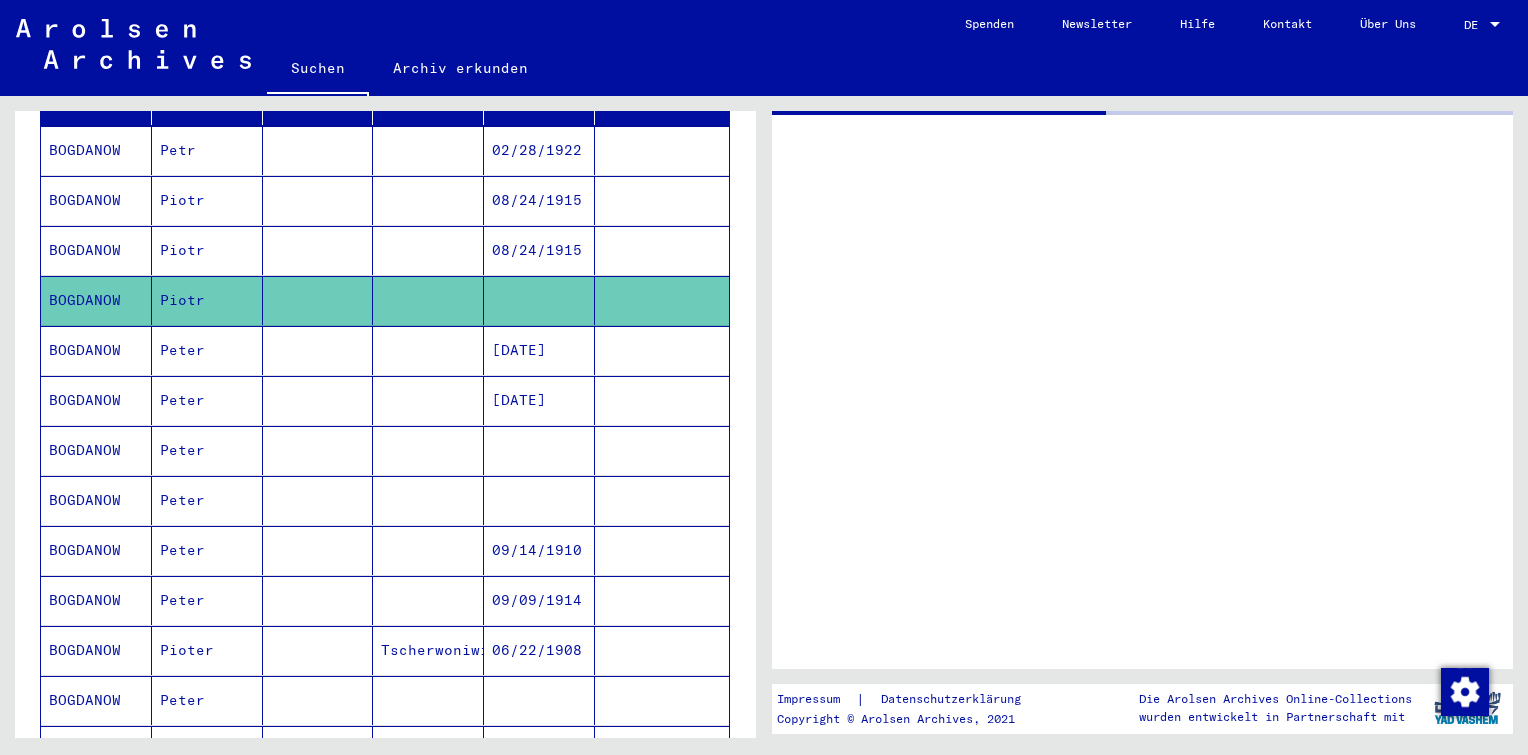 scroll, scrollTop: 0, scrollLeft: 0, axis: both 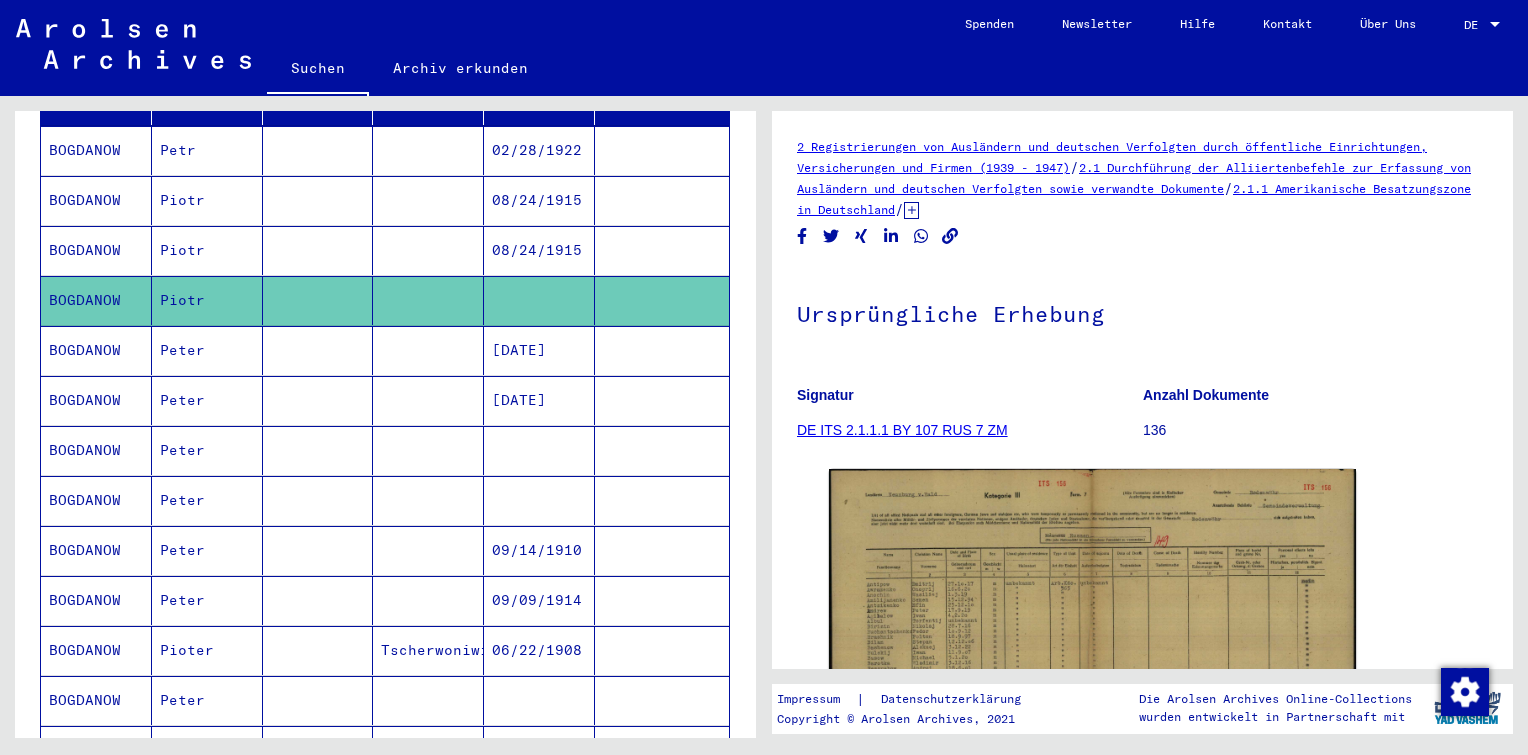click at bounding box center (428, 500) 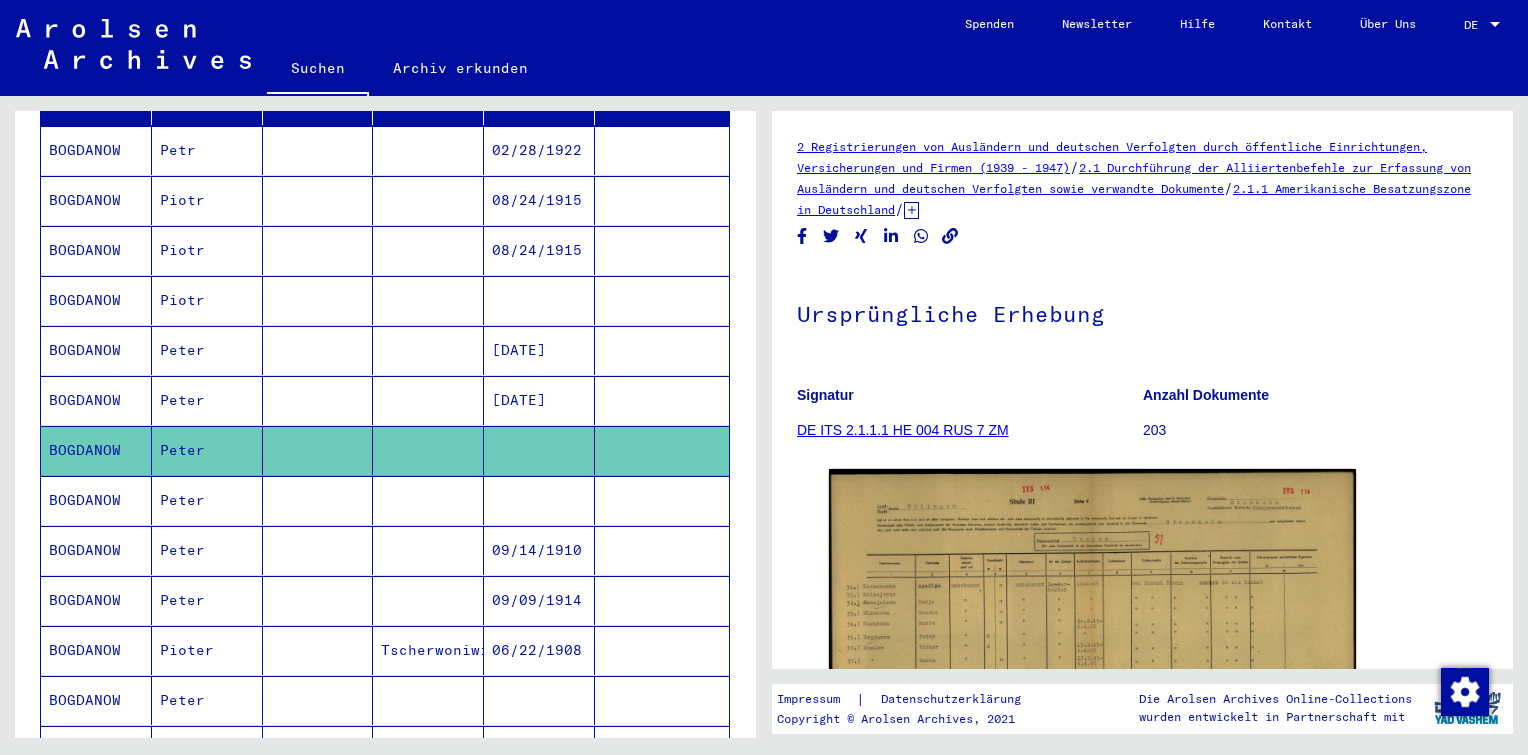 click at bounding box center (428, 550) 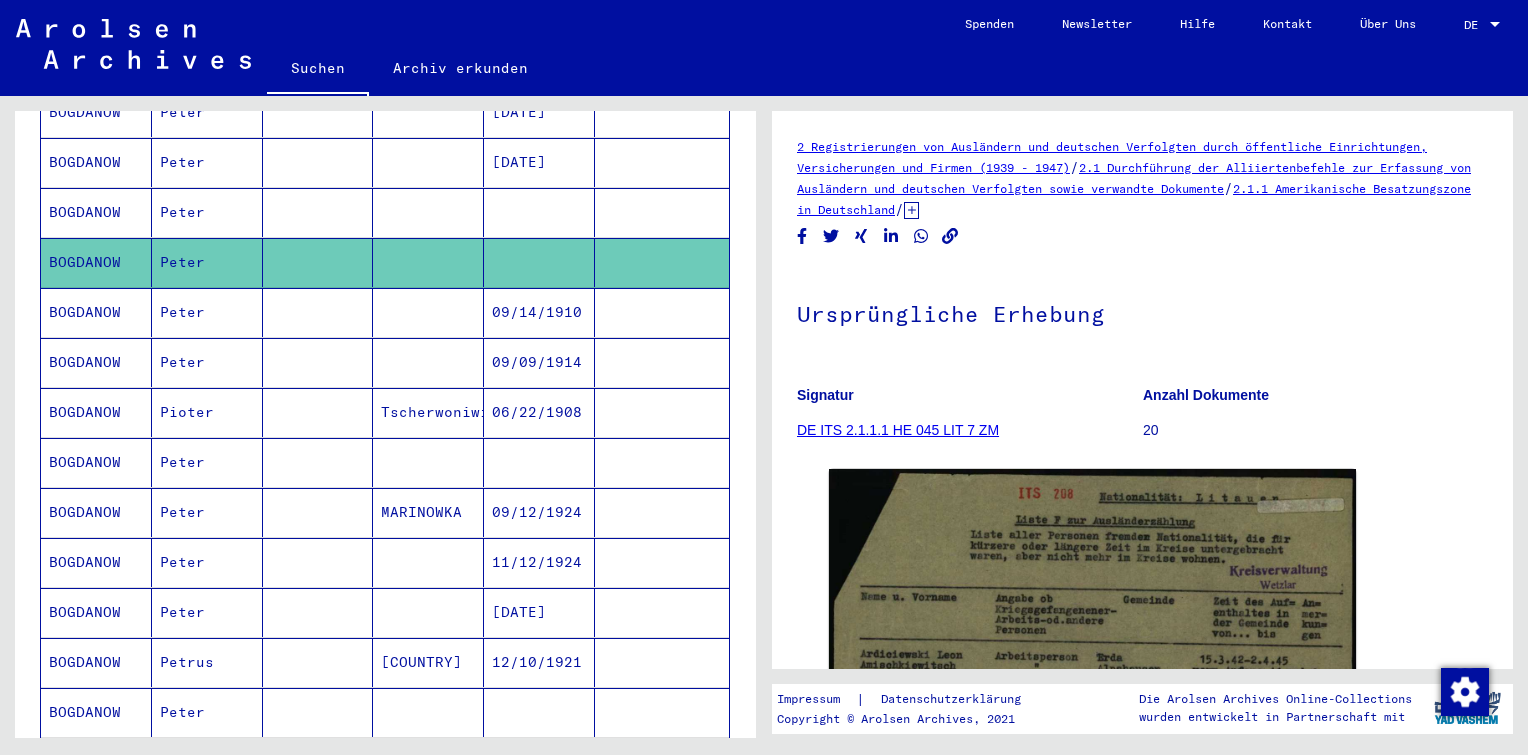 scroll, scrollTop: 534, scrollLeft: 0, axis: vertical 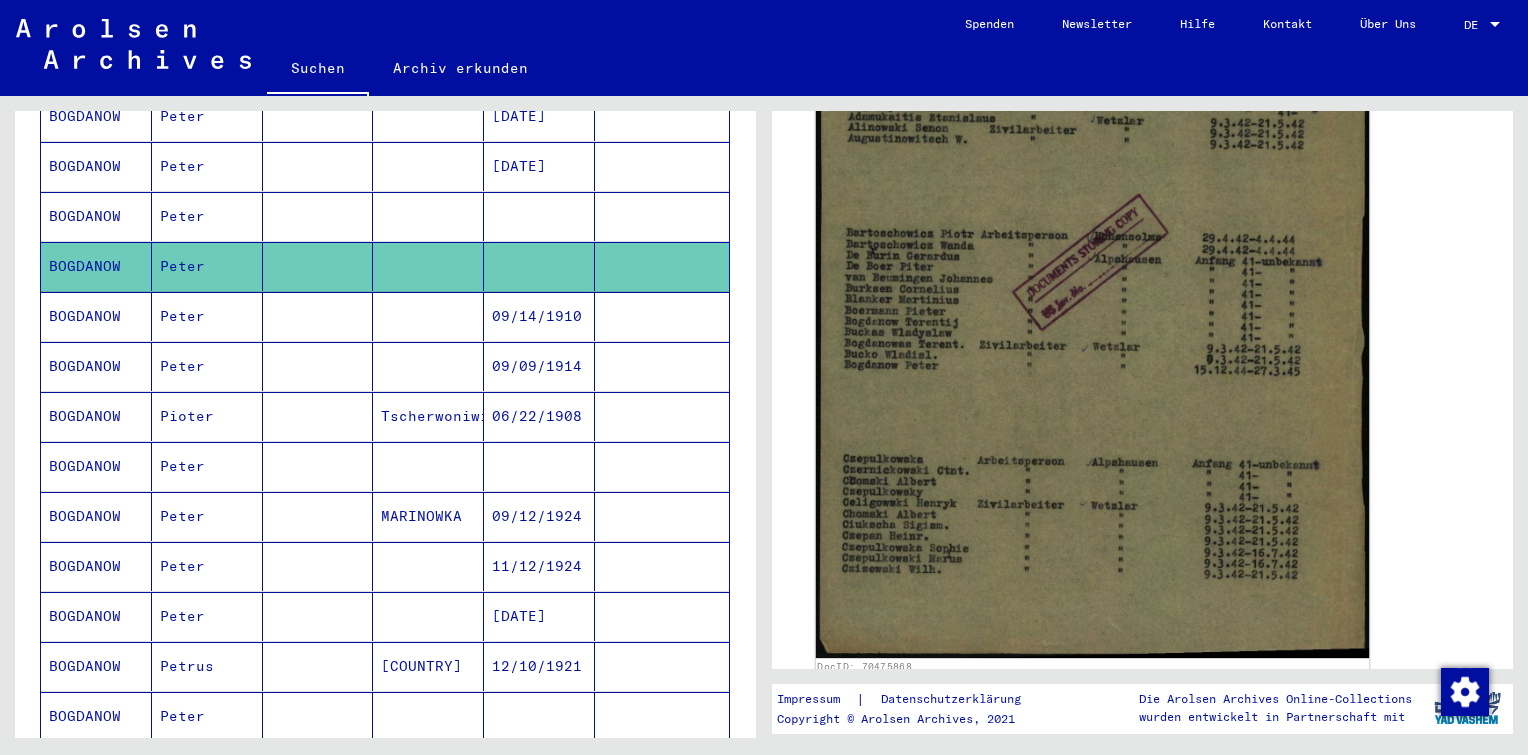 click 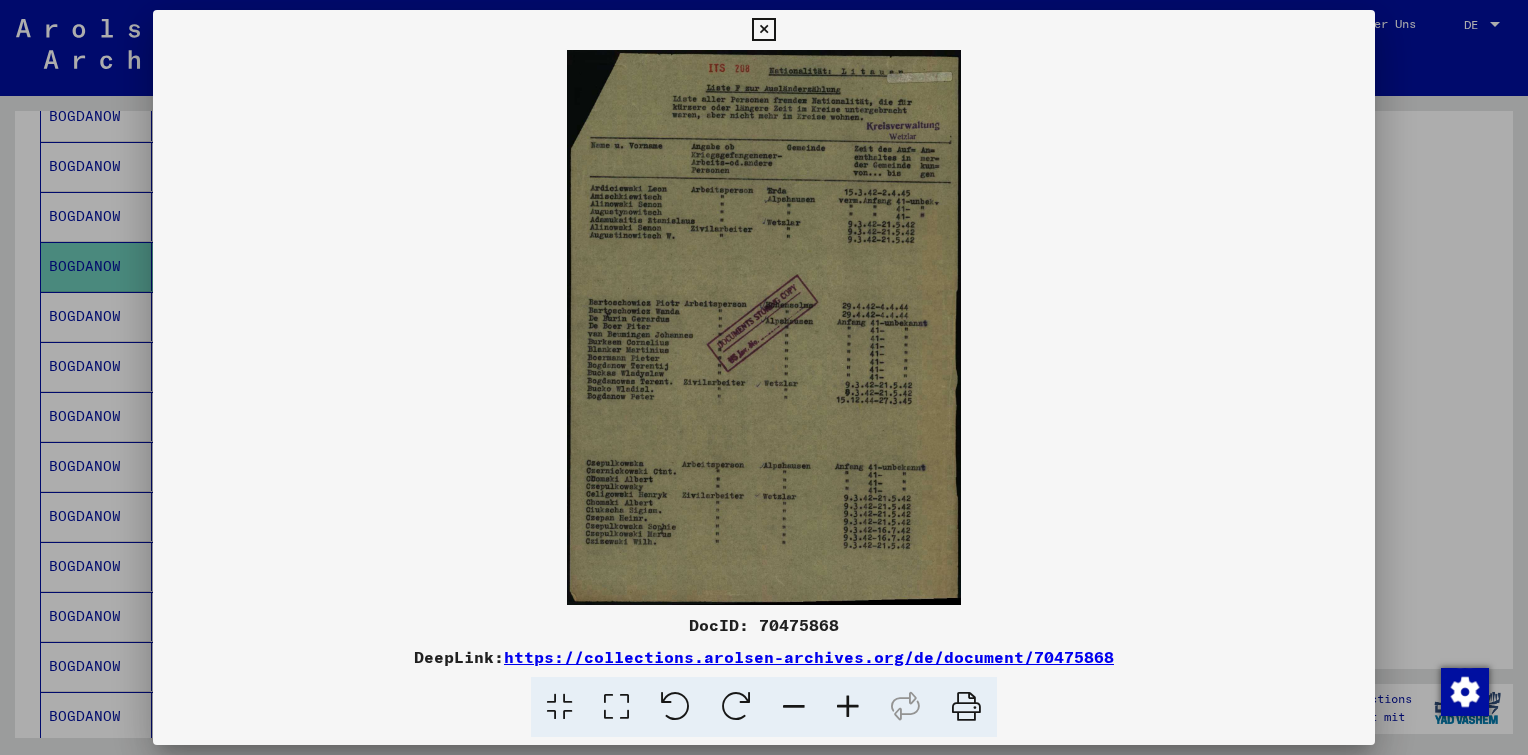 click at bounding box center [848, 707] 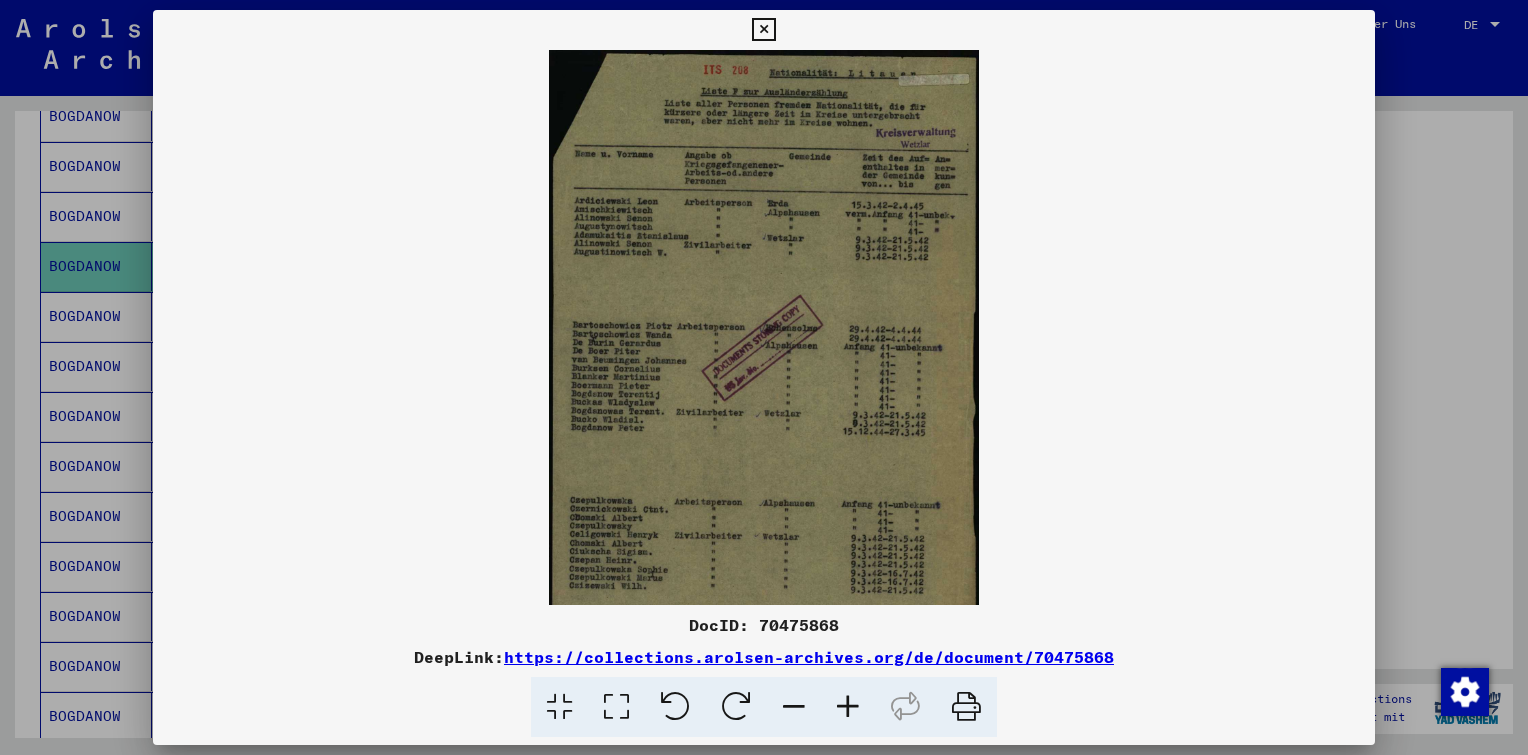 click at bounding box center (848, 707) 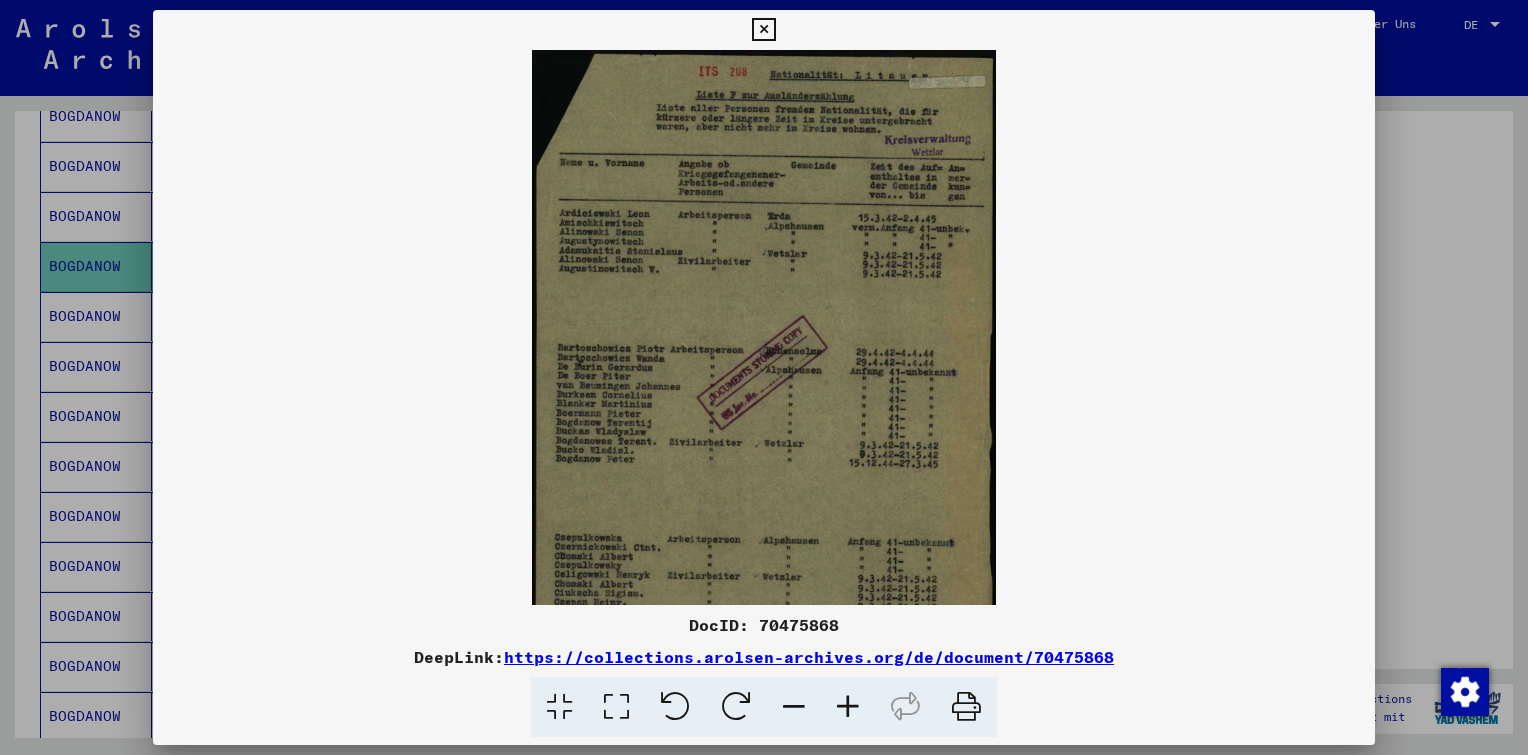 click at bounding box center [848, 707] 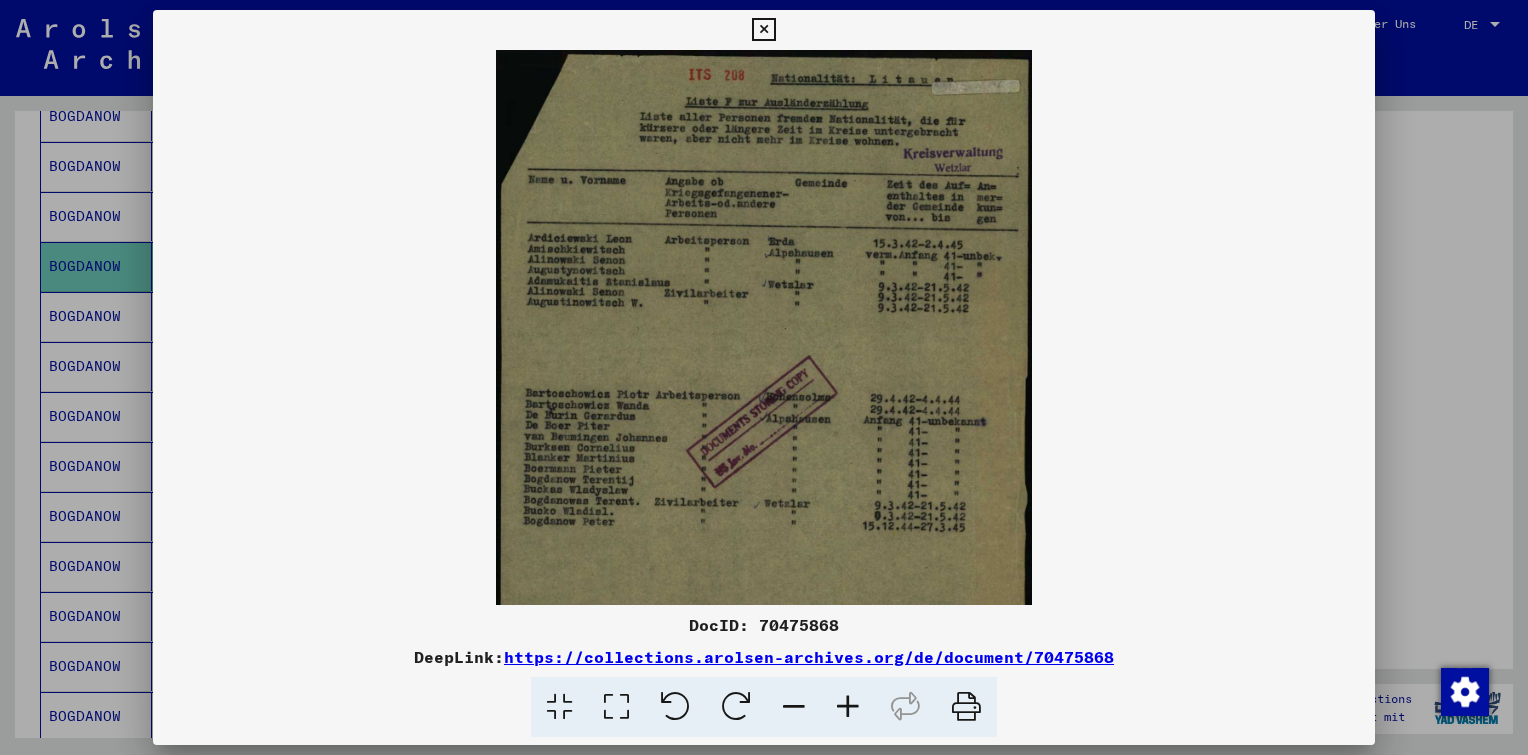 click at bounding box center [848, 707] 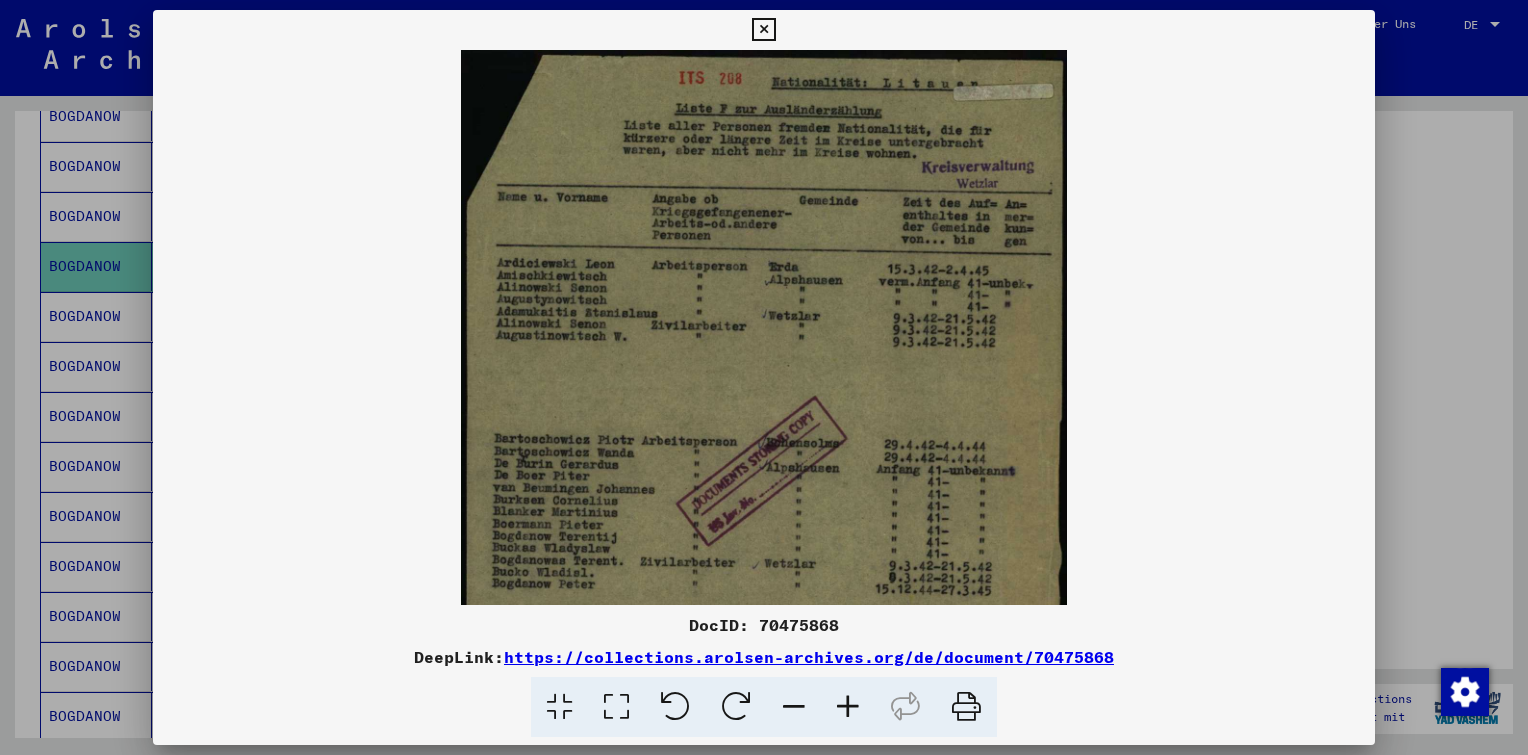 click at bounding box center (848, 707) 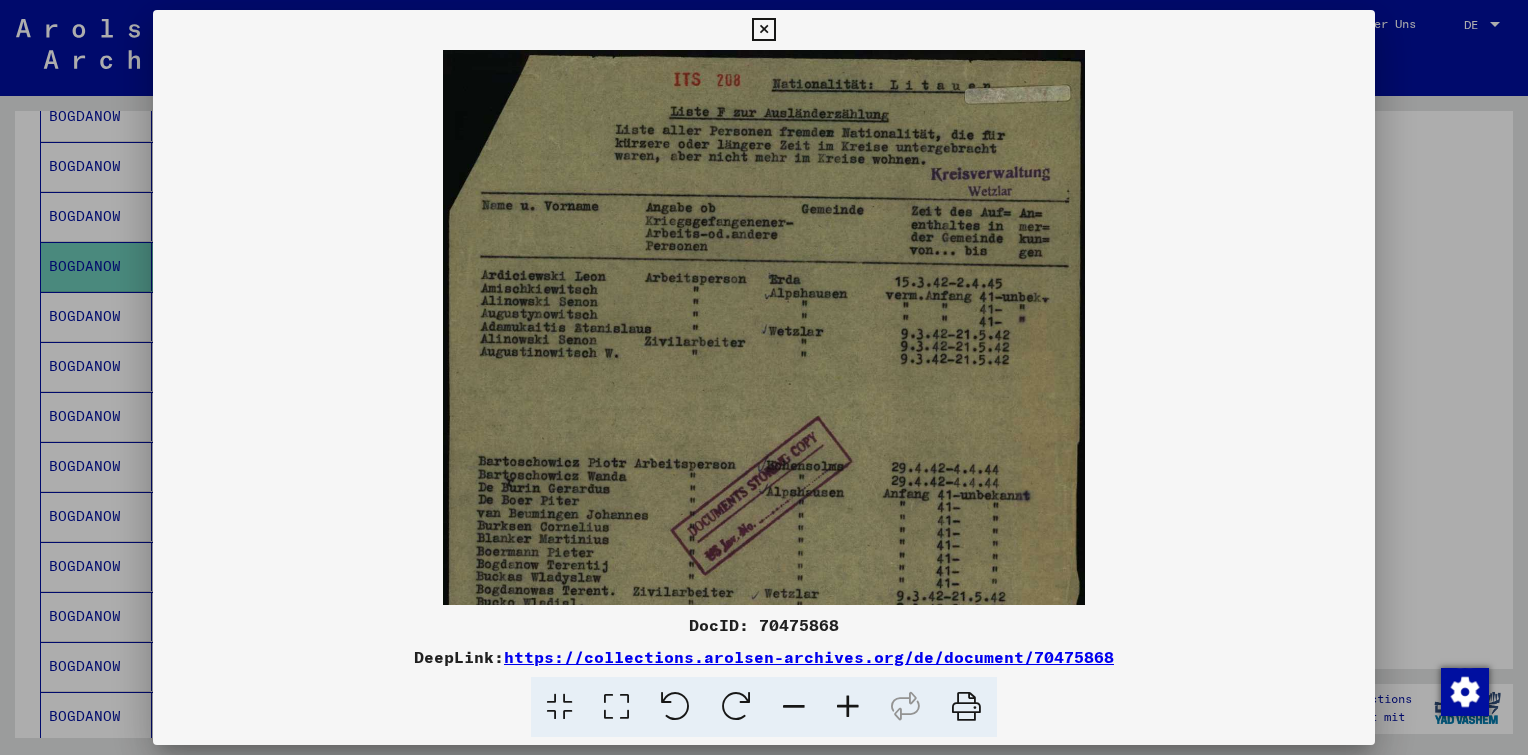 click at bounding box center [848, 707] 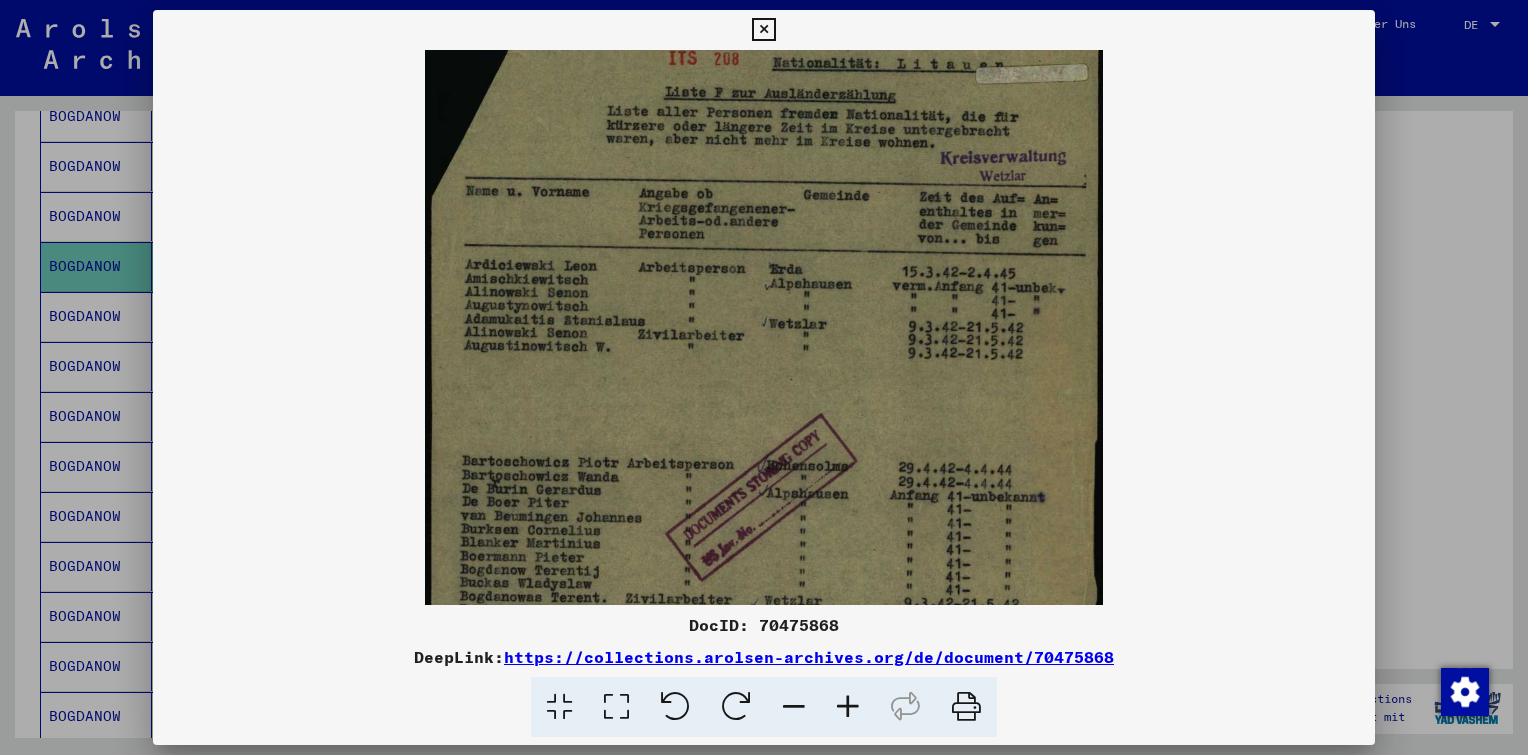 scroll, scrollTop: 0, scrollLeft: 0, axis: both 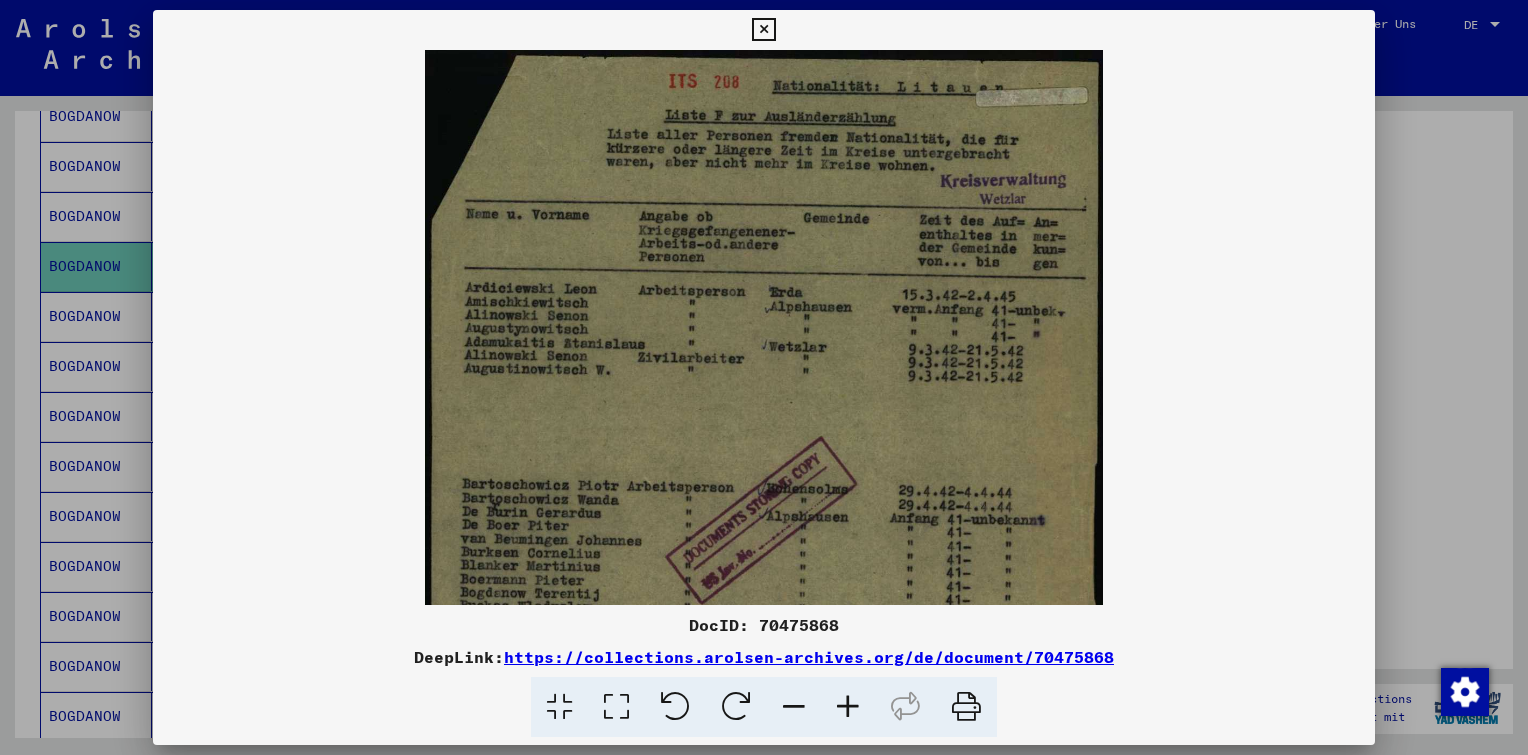 drag, startPoint x: 778, startPoint y: 457, endPoint x: 701, endPoint y: 484, distance: 81.596565 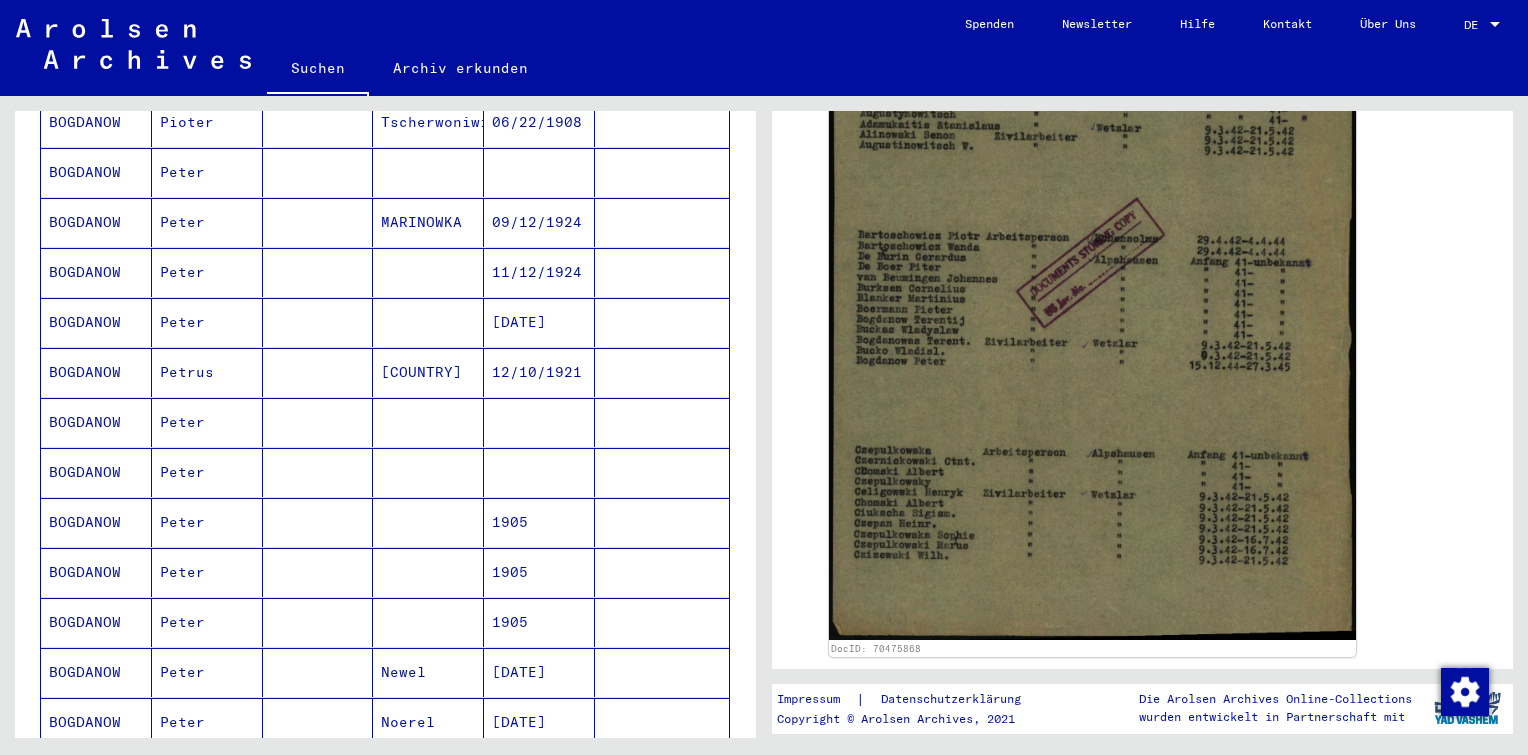 scroll, scrollTop: 827, scrollLeft: 0, axis: vertical 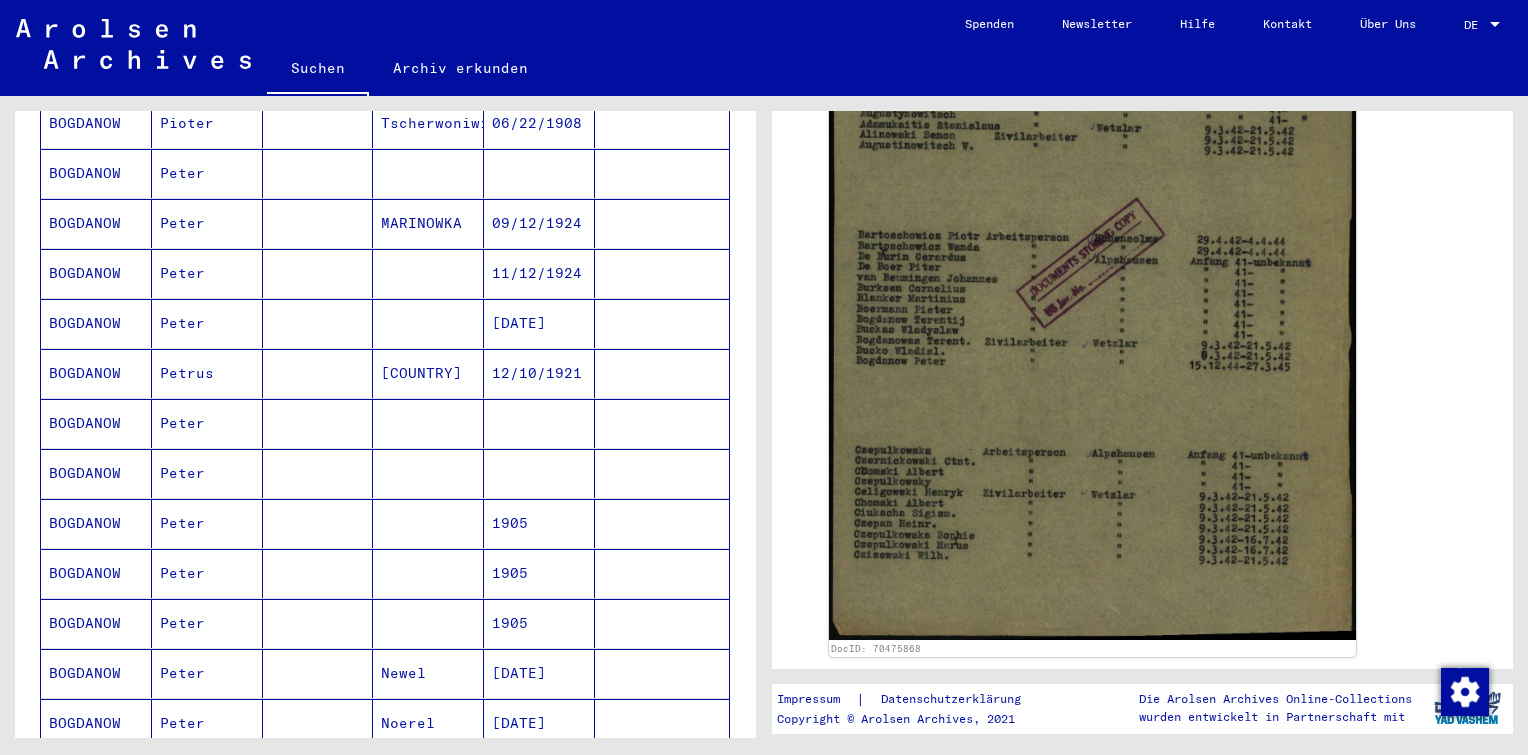 click at bounding box center (428, 223) 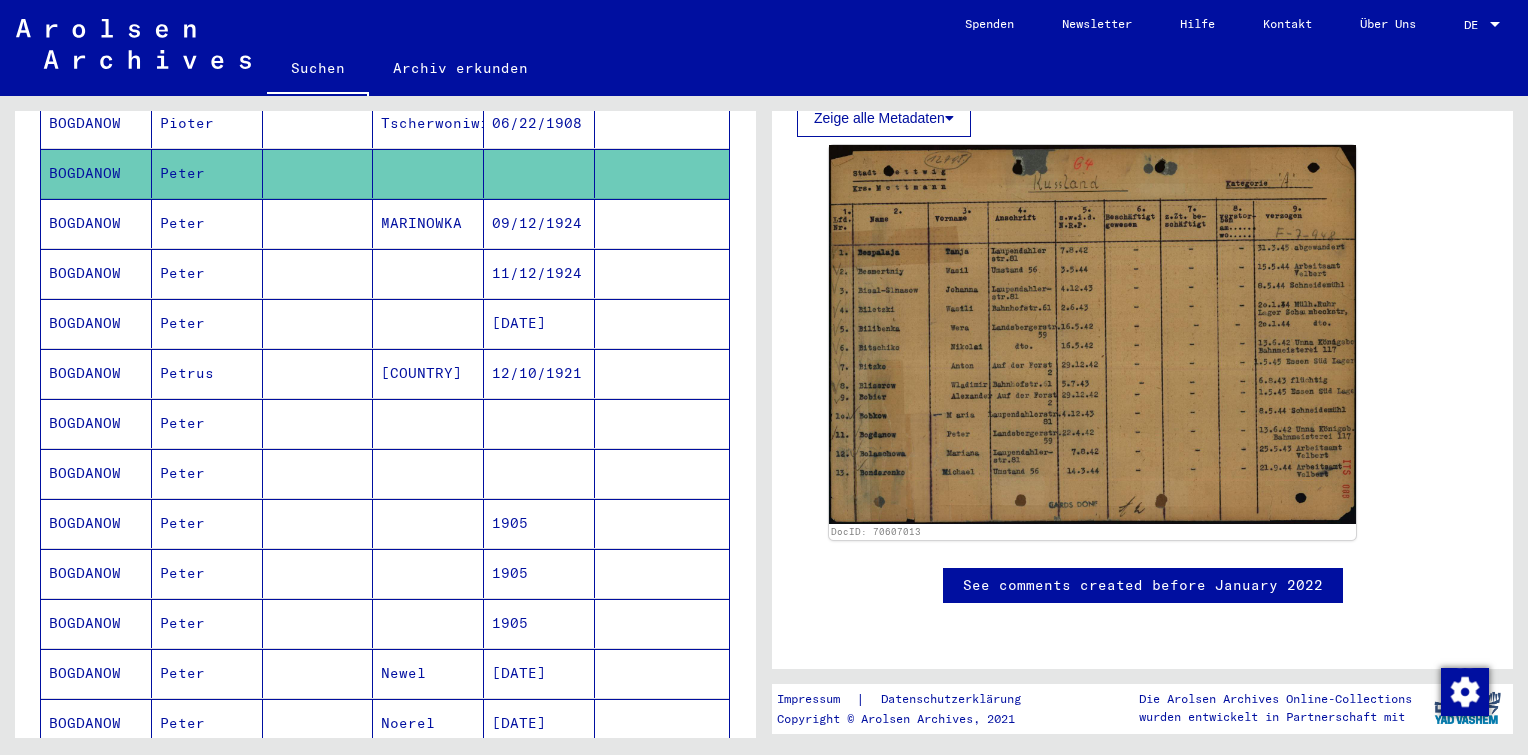 scroll, scrollTop: 392, scrollLeft: 0, axis: vertical 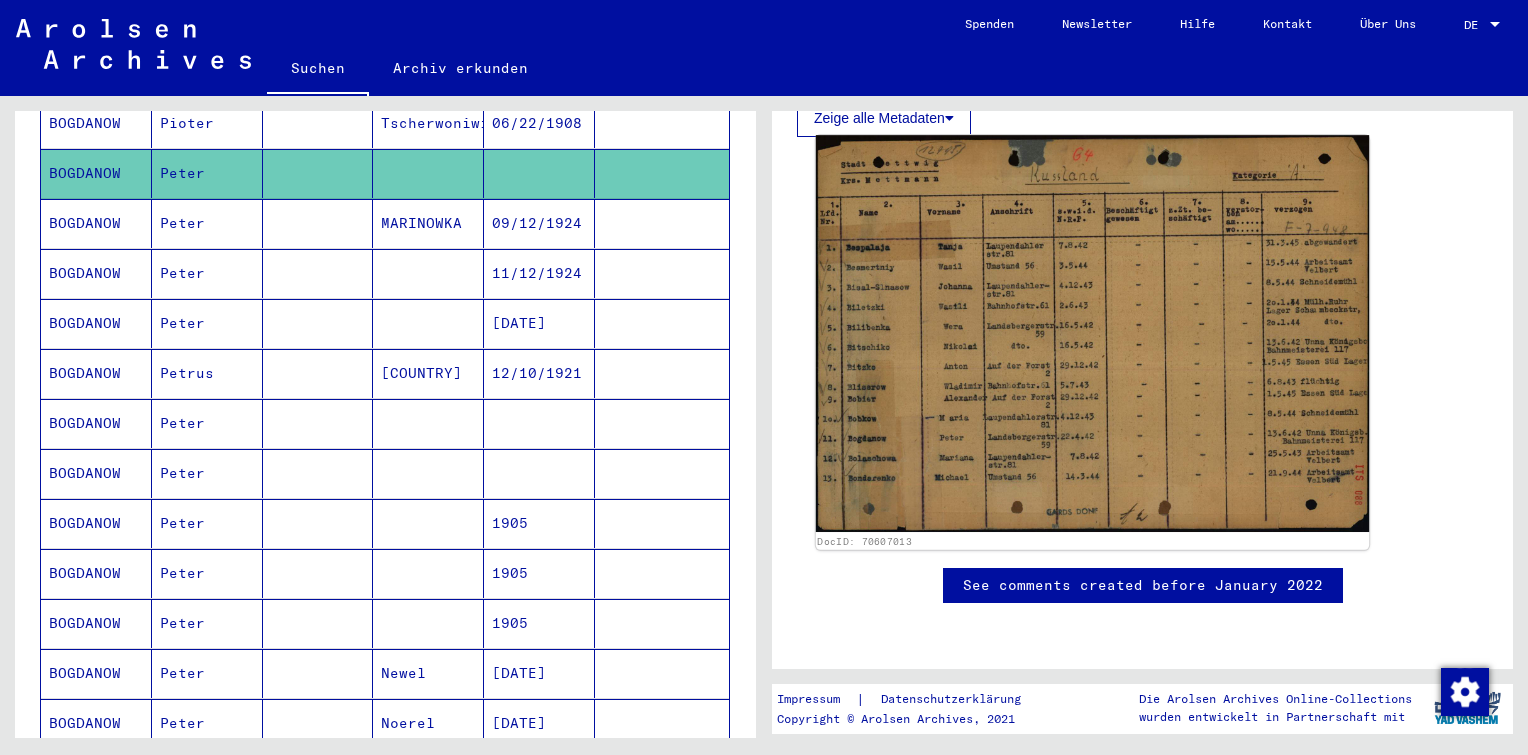 click 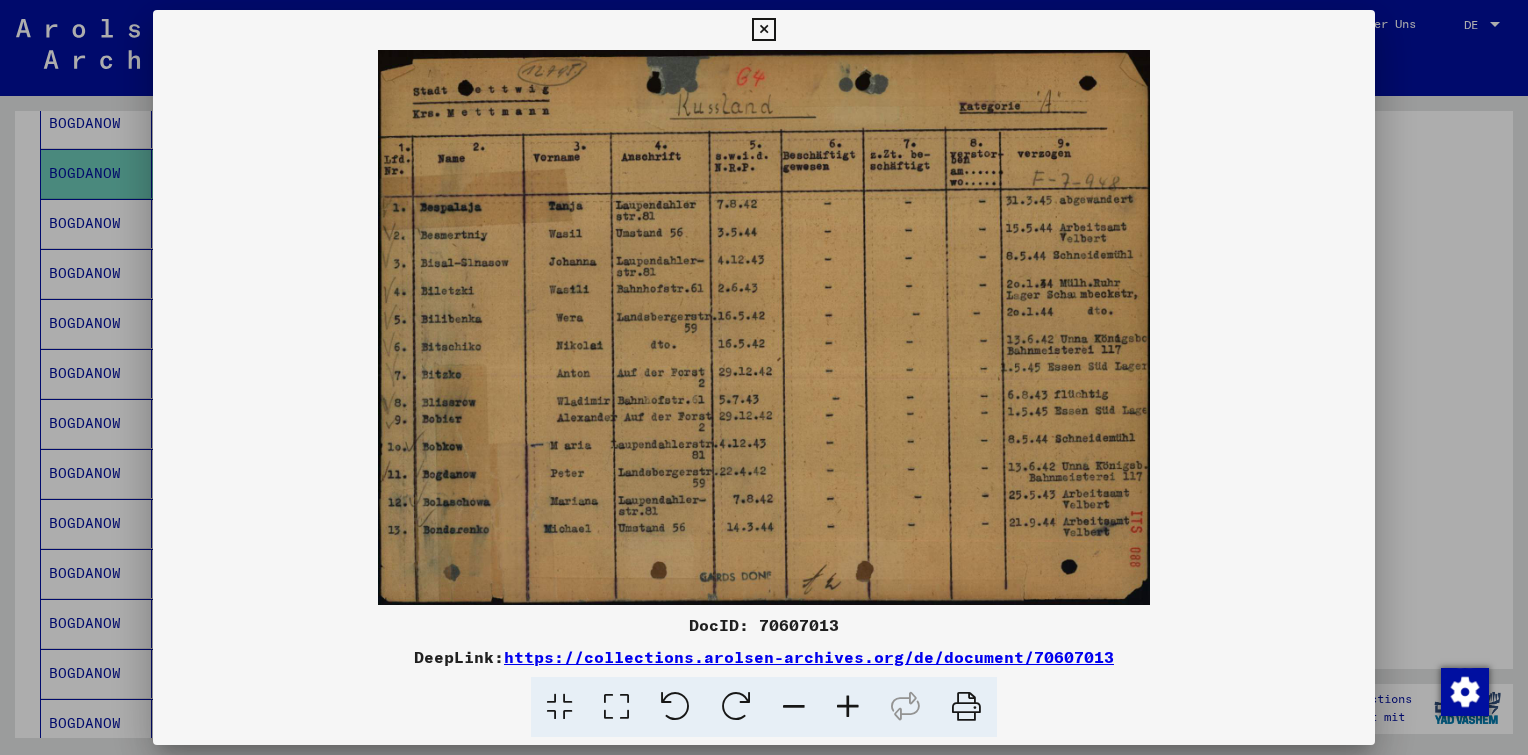 click at bounding box center (764, 327) 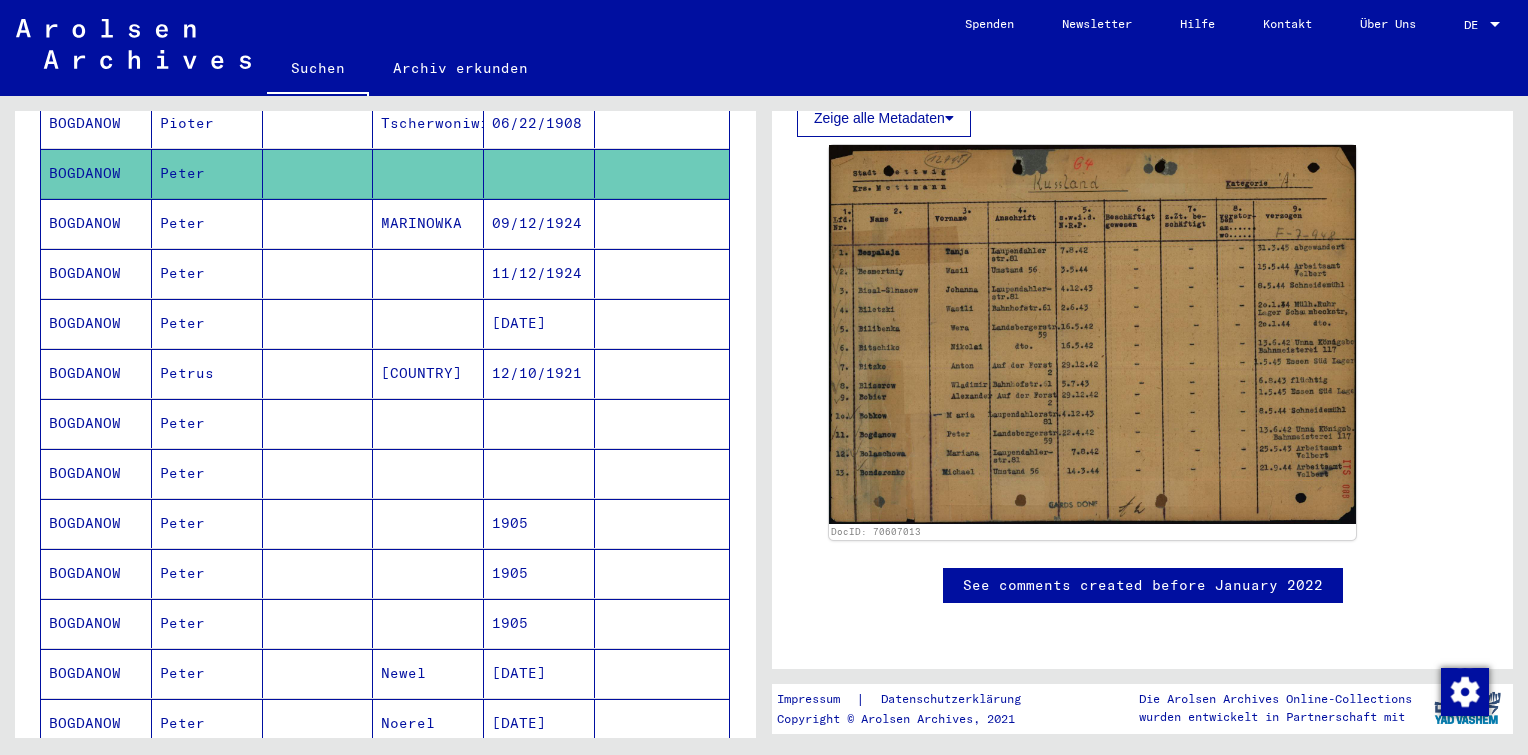 click at bounding box center [428, 473] 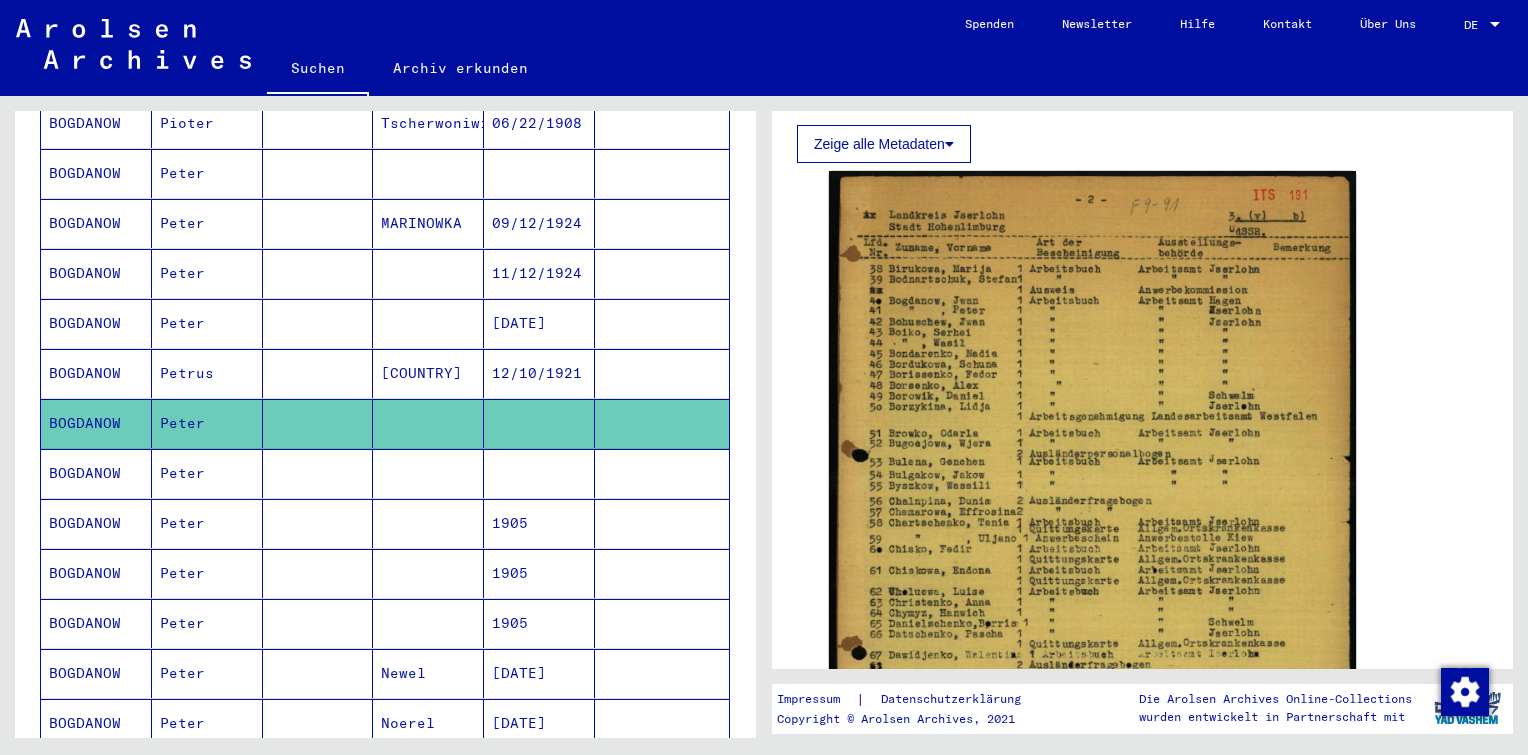scroll, scrollTop: 351, scrollLeft: 0, axis: vertical 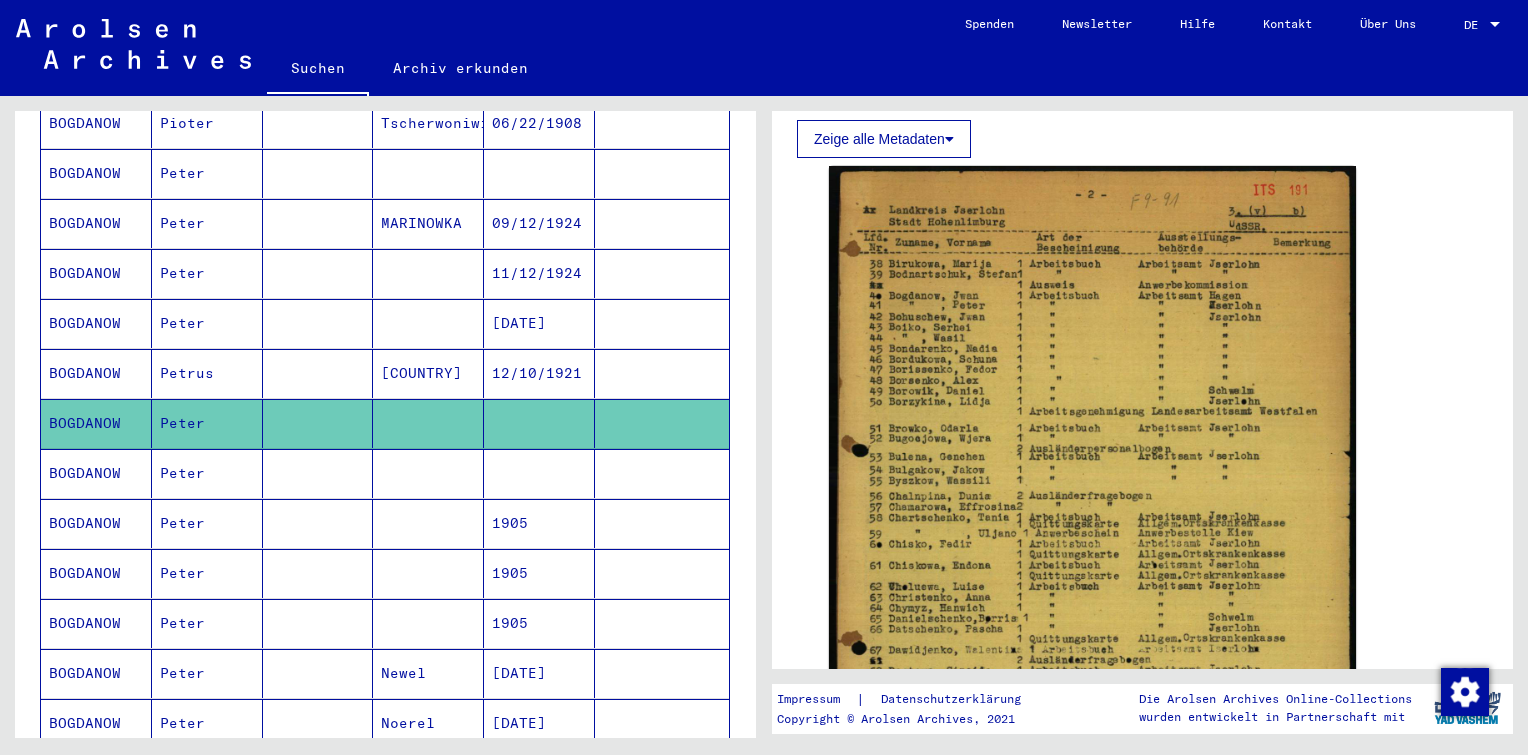 click 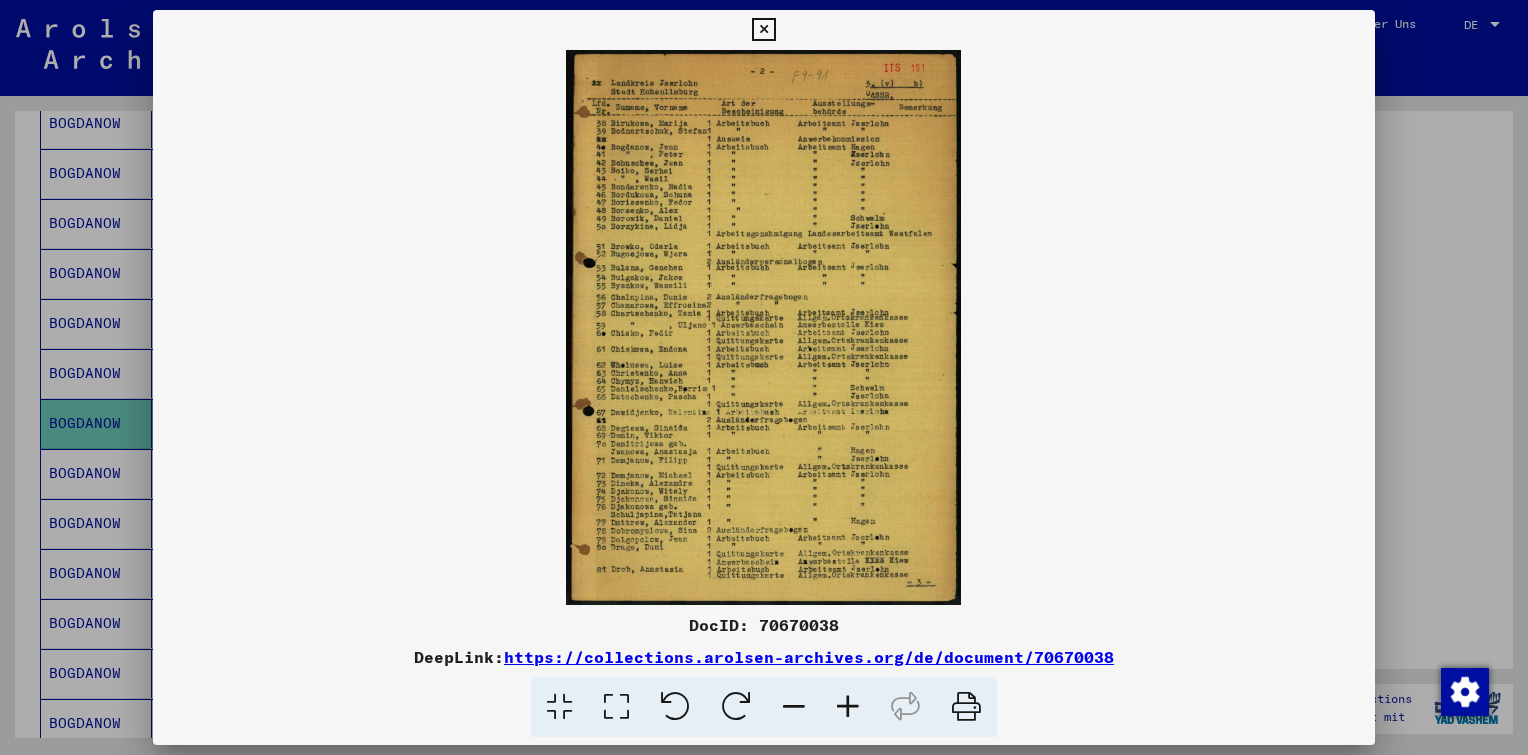 click at bounding box center (764, 327) 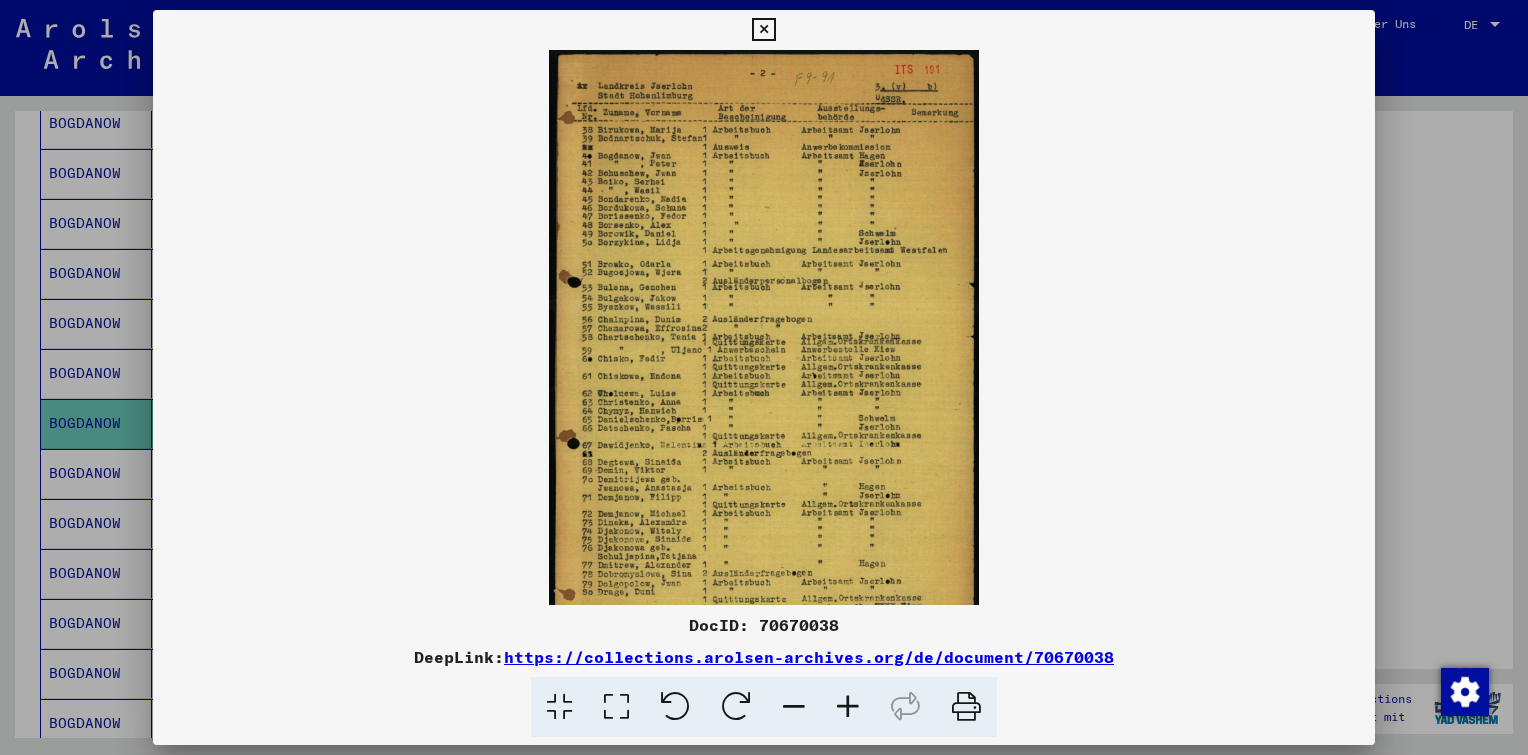 click at bounding box center (848, 707) 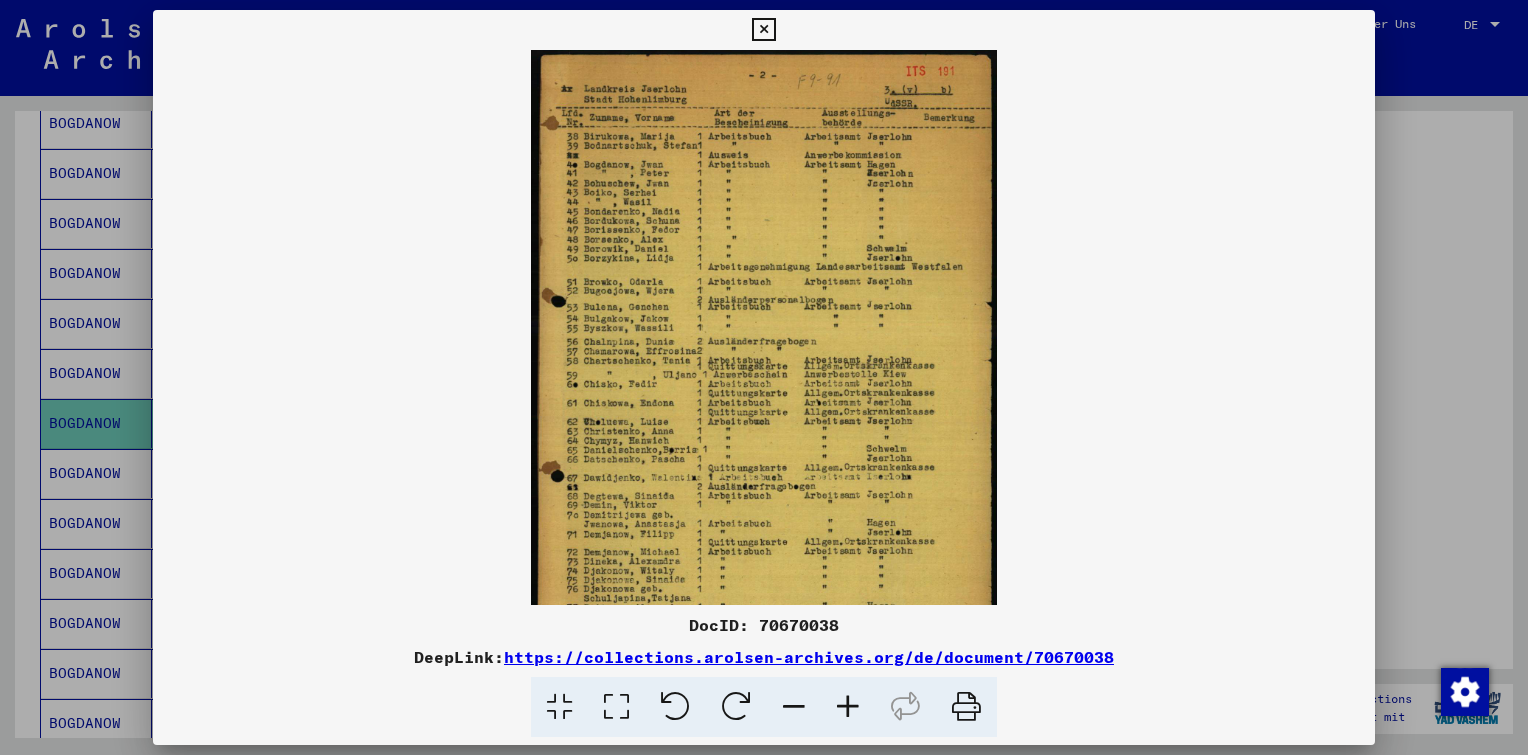 click at bounding box center [848, 707] 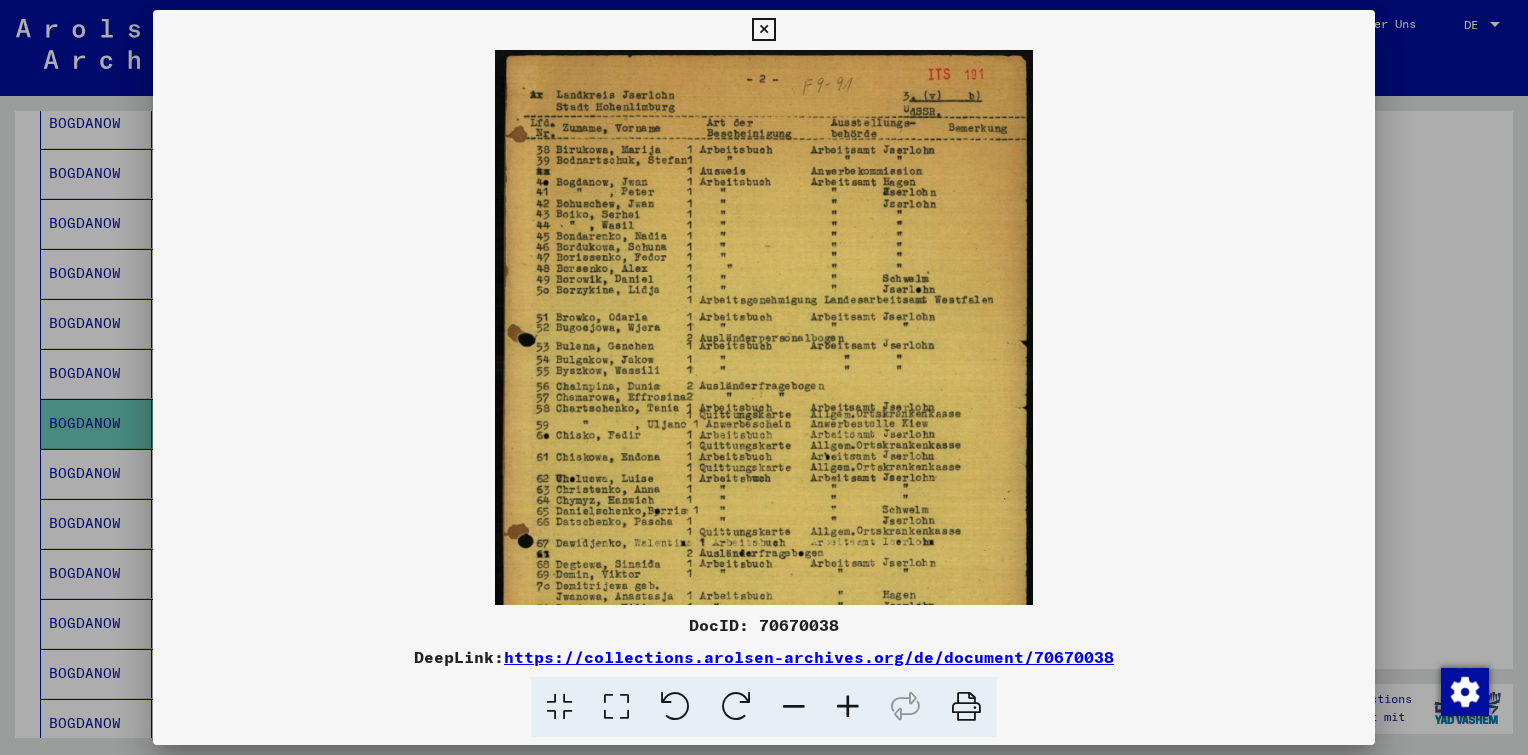 click at bounding box center [848, 707] 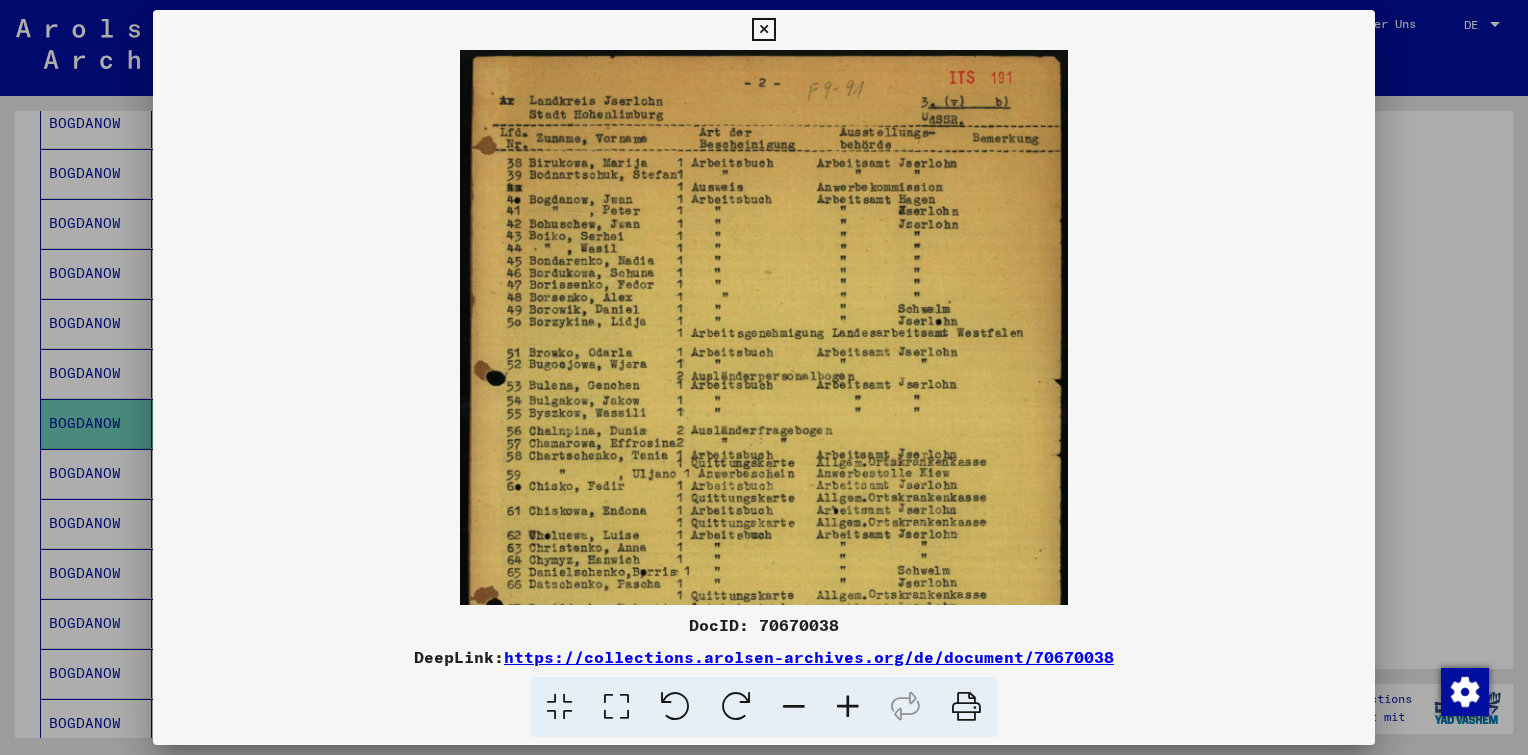 click at bounding box center [848, 707] 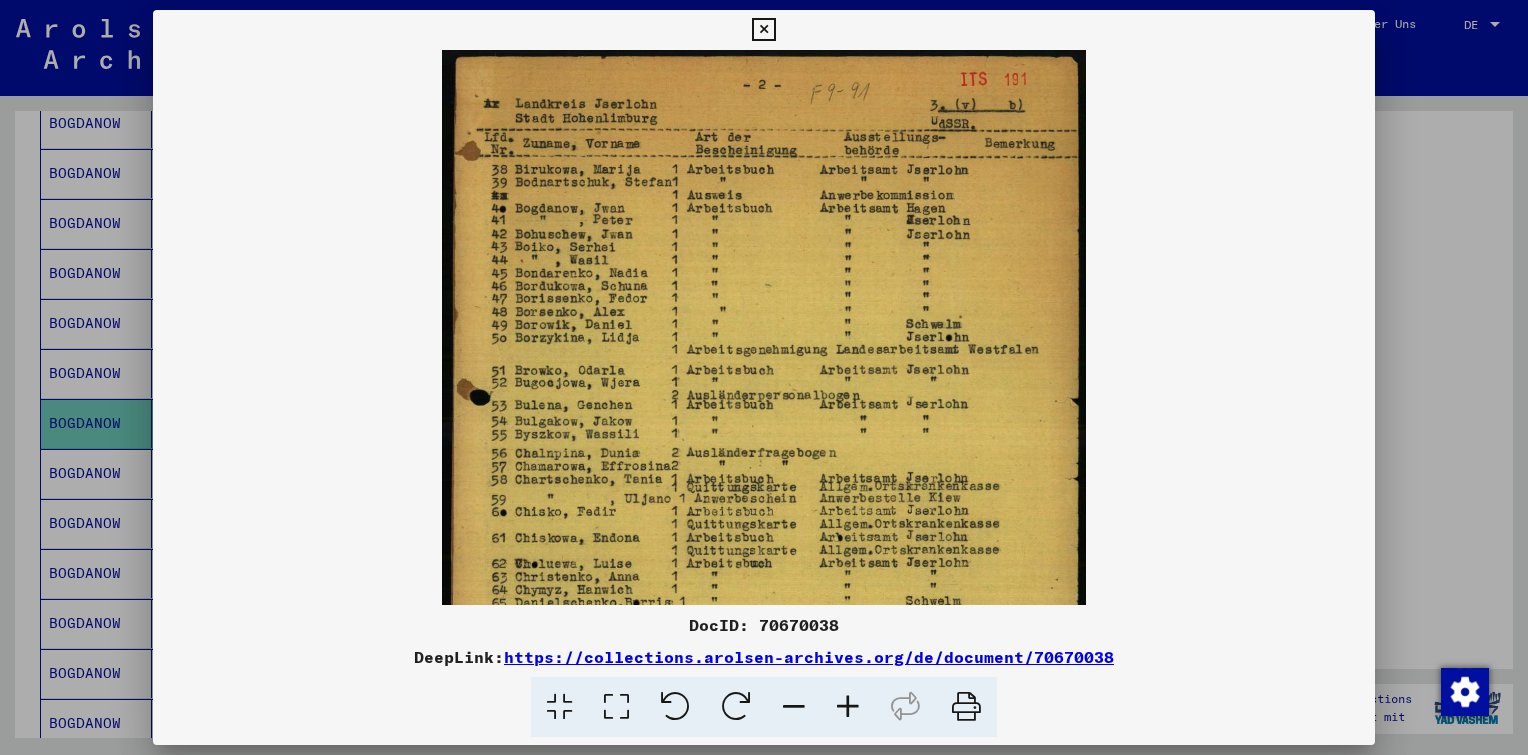 click at bounding box center [848, 707] 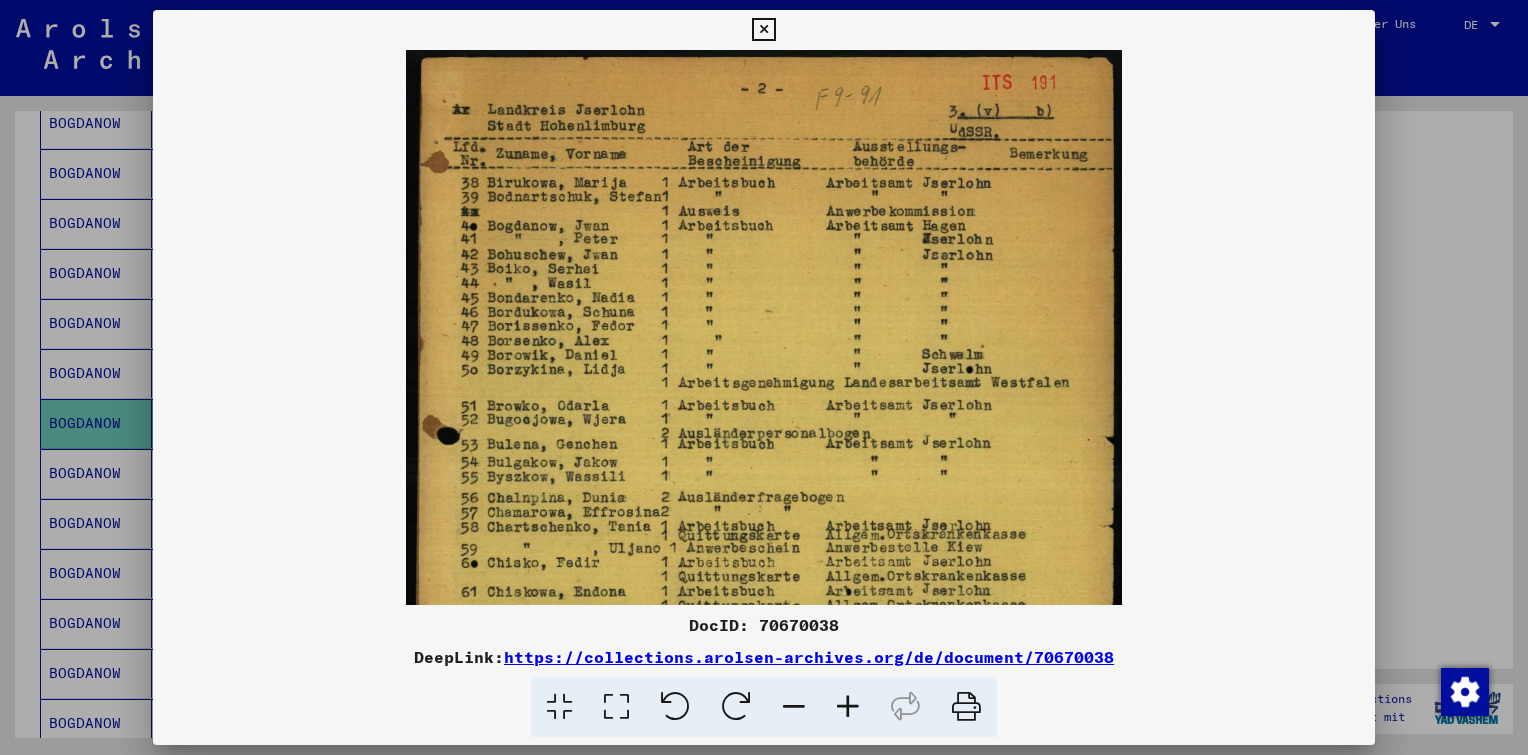 click at bounding box center [848, 707] 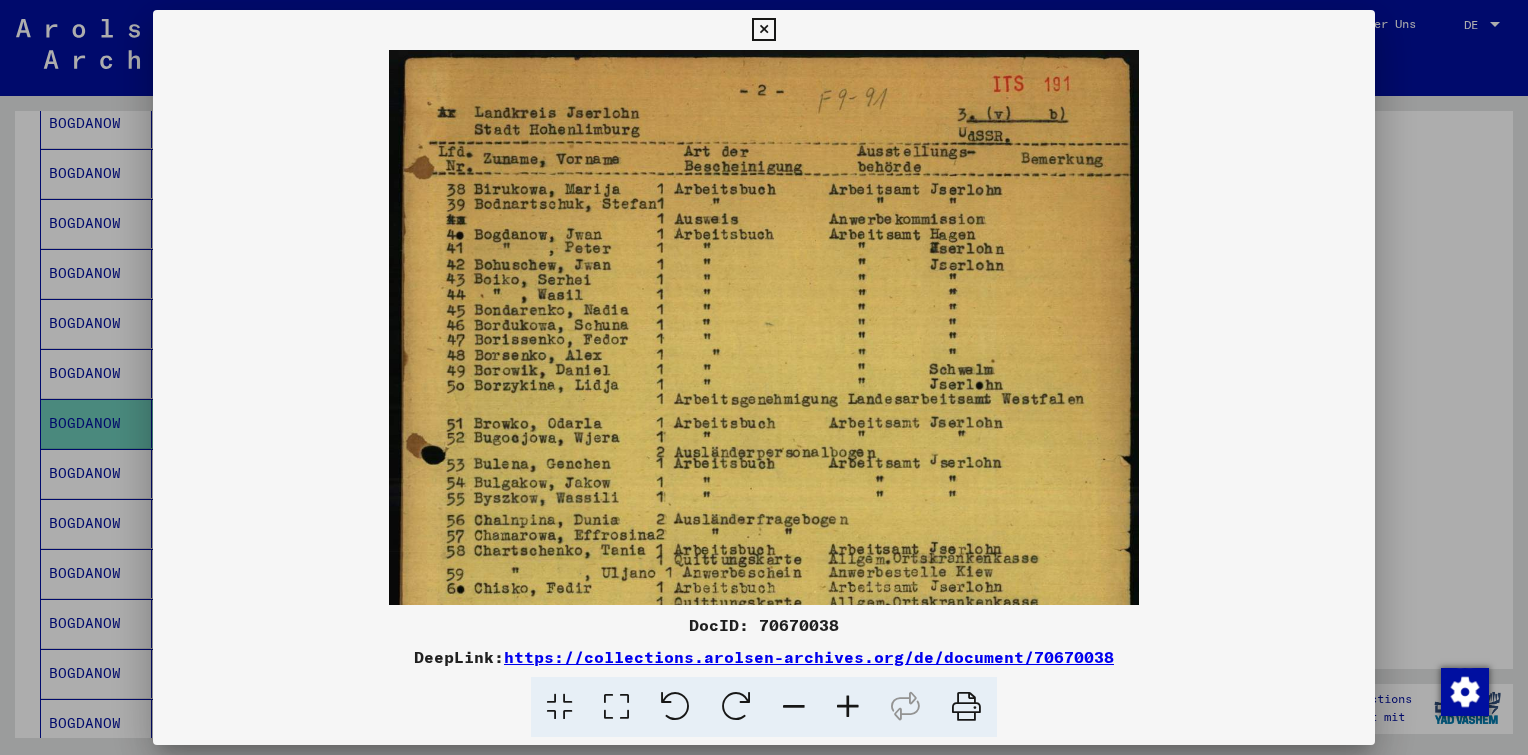 click at bounding box center (764, 577) 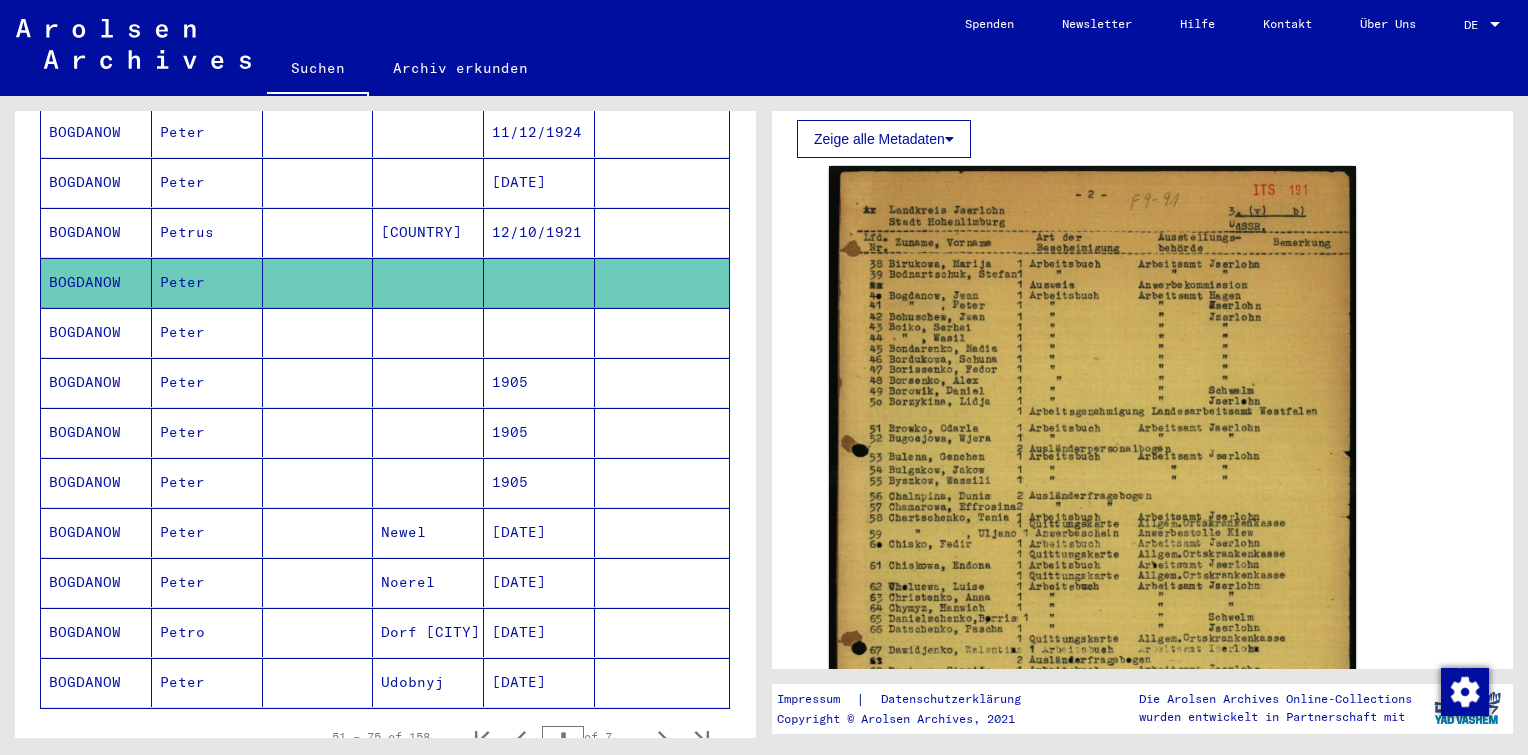 scroll, scrollTop: 971, scrollLeft: 0, axis: vertical 